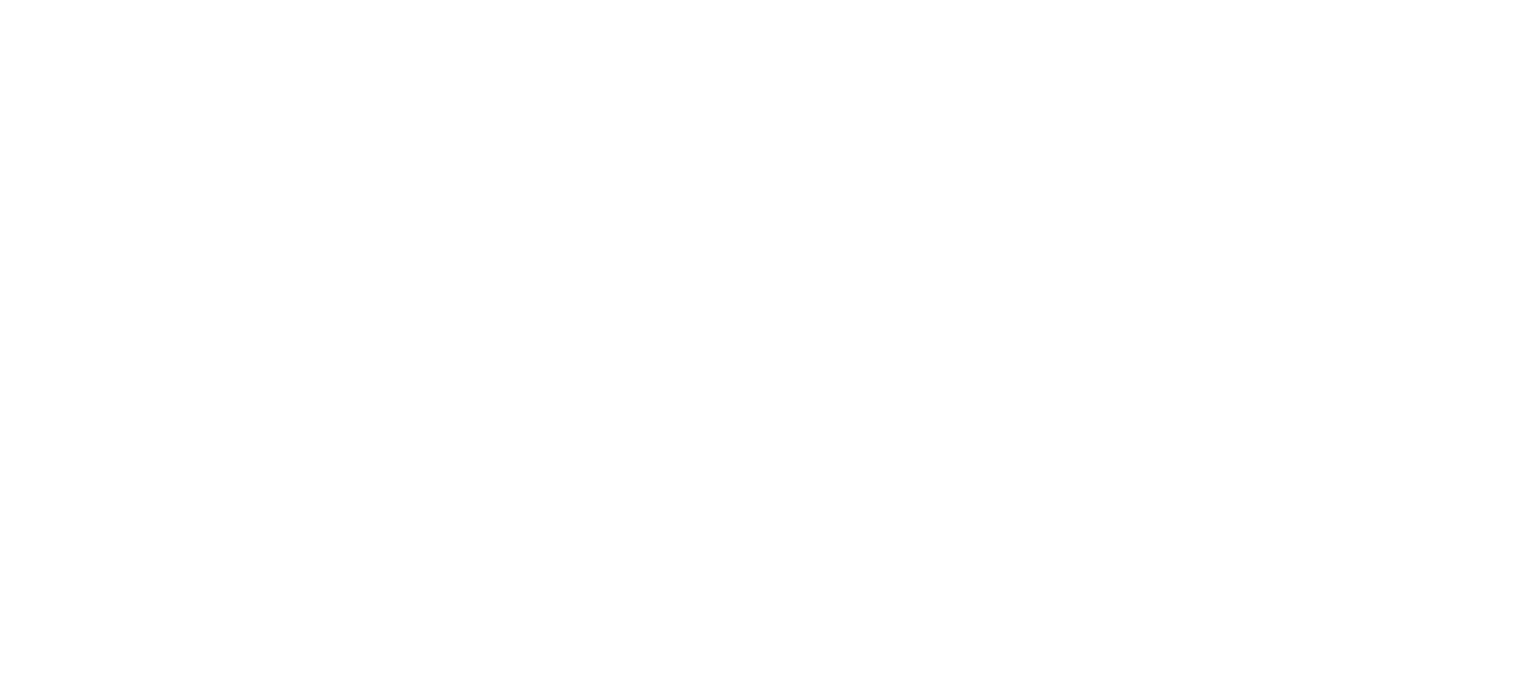 scroll, scrollTop: 0, scrollLeft: 0, axis: both 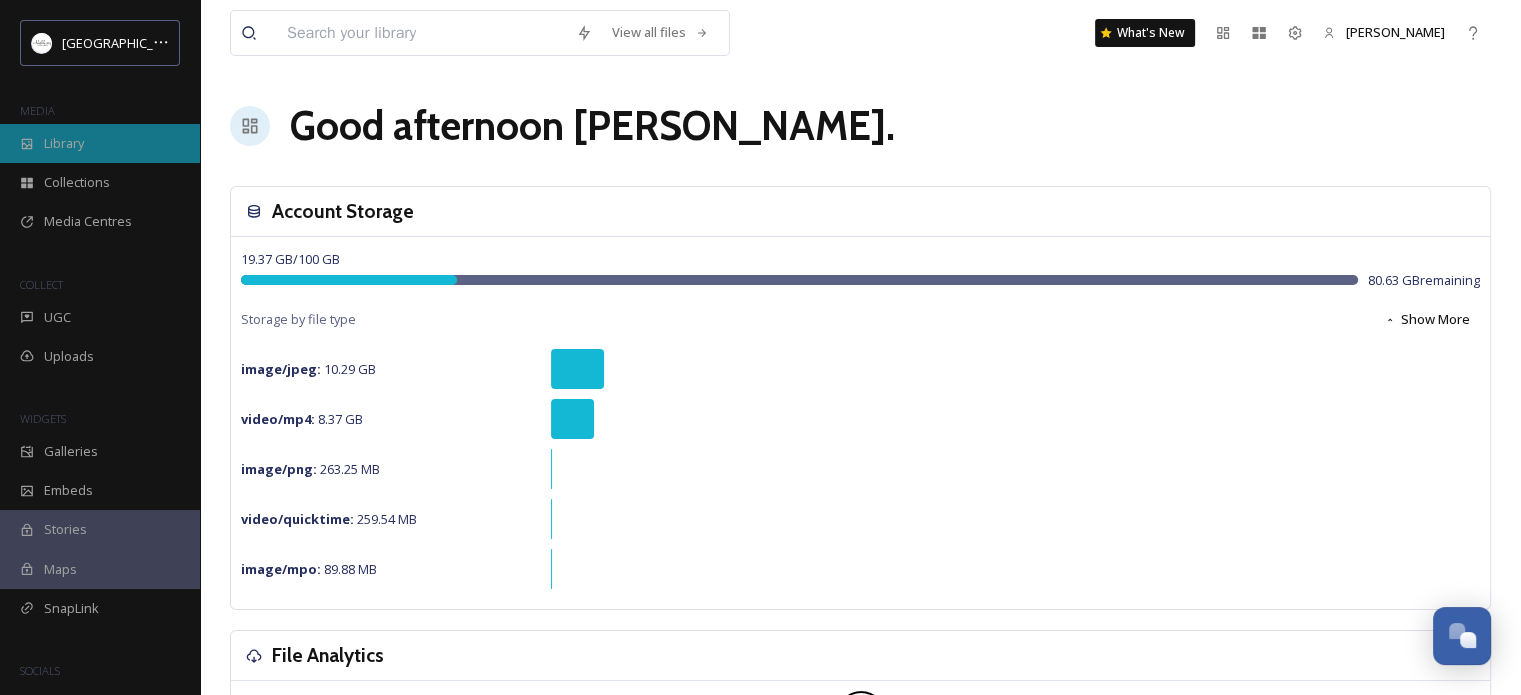 click on "Library" at bounding box center (100, 143) 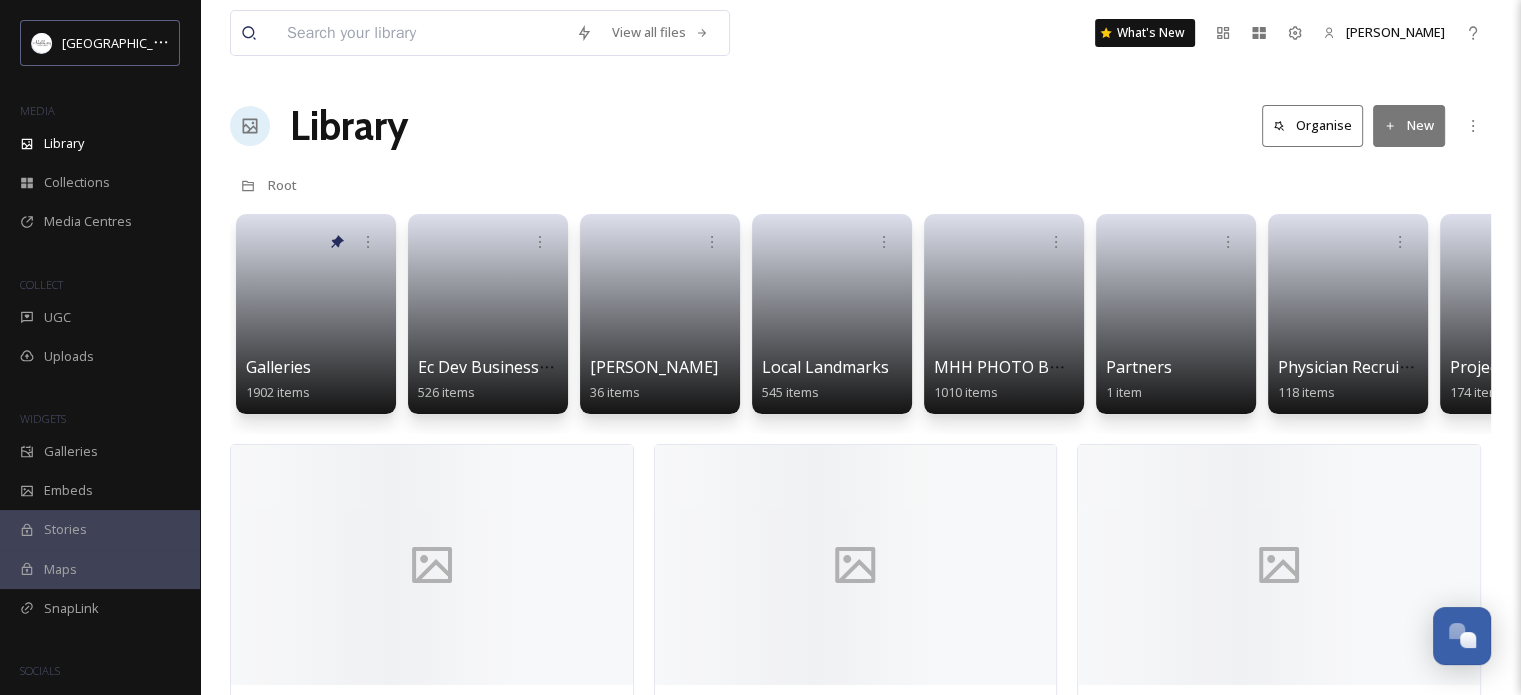 click at bounding box center [421, 33] 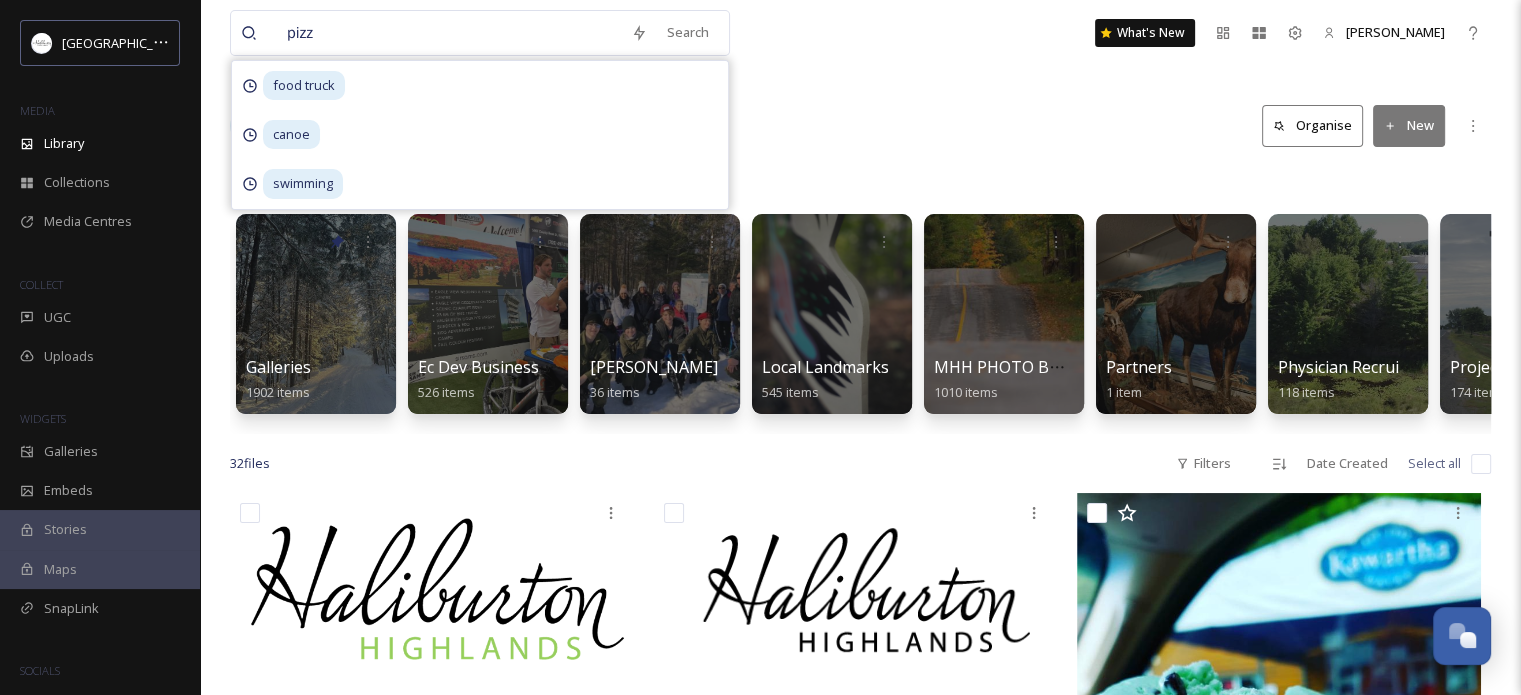 type on "pizza" 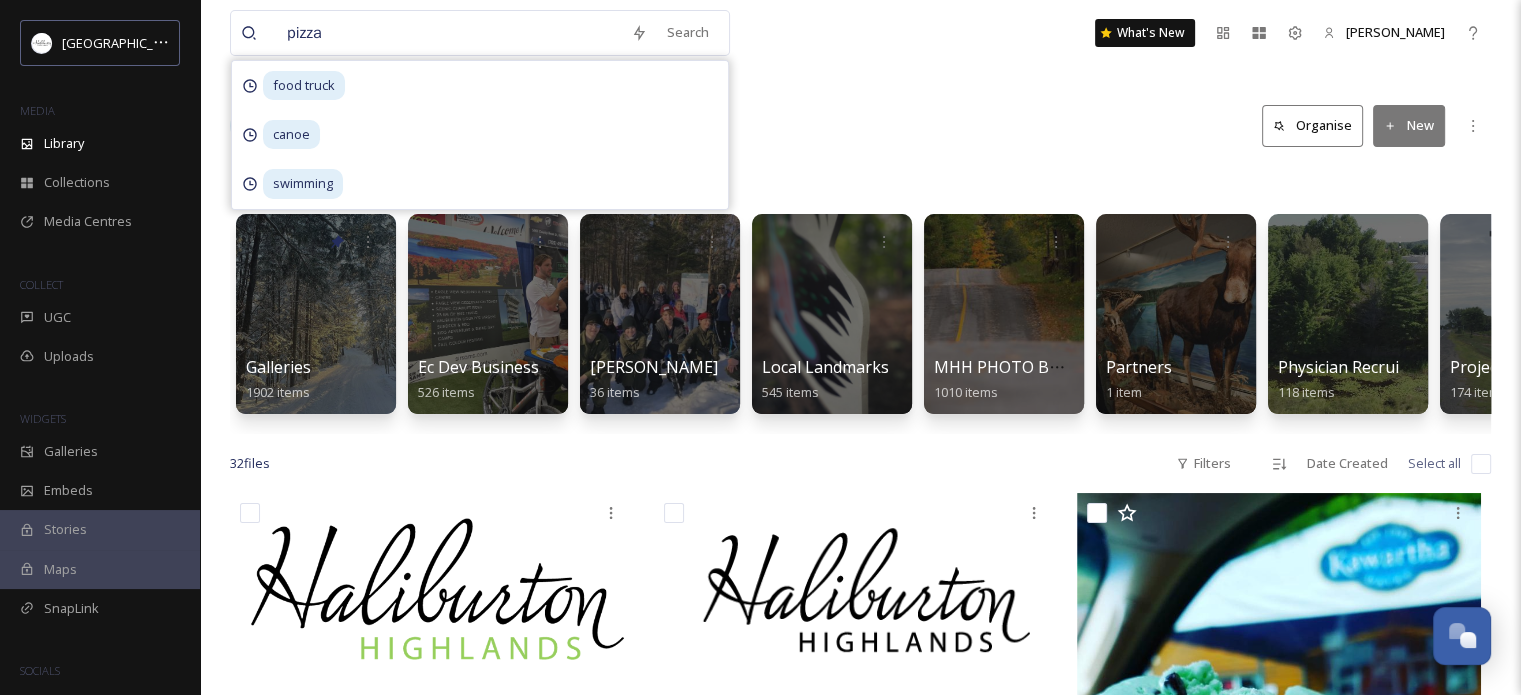 type 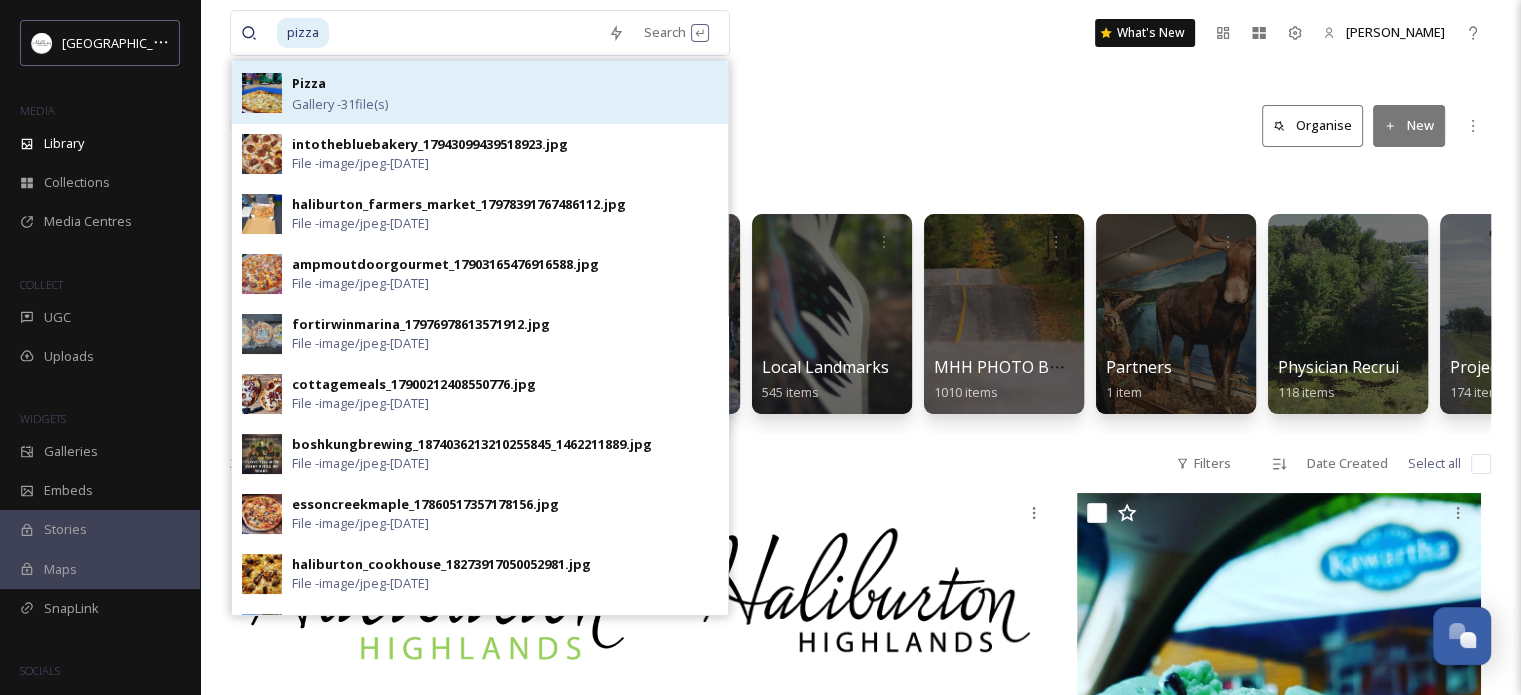 click on "Pizza" at bounding box center [309, 83] 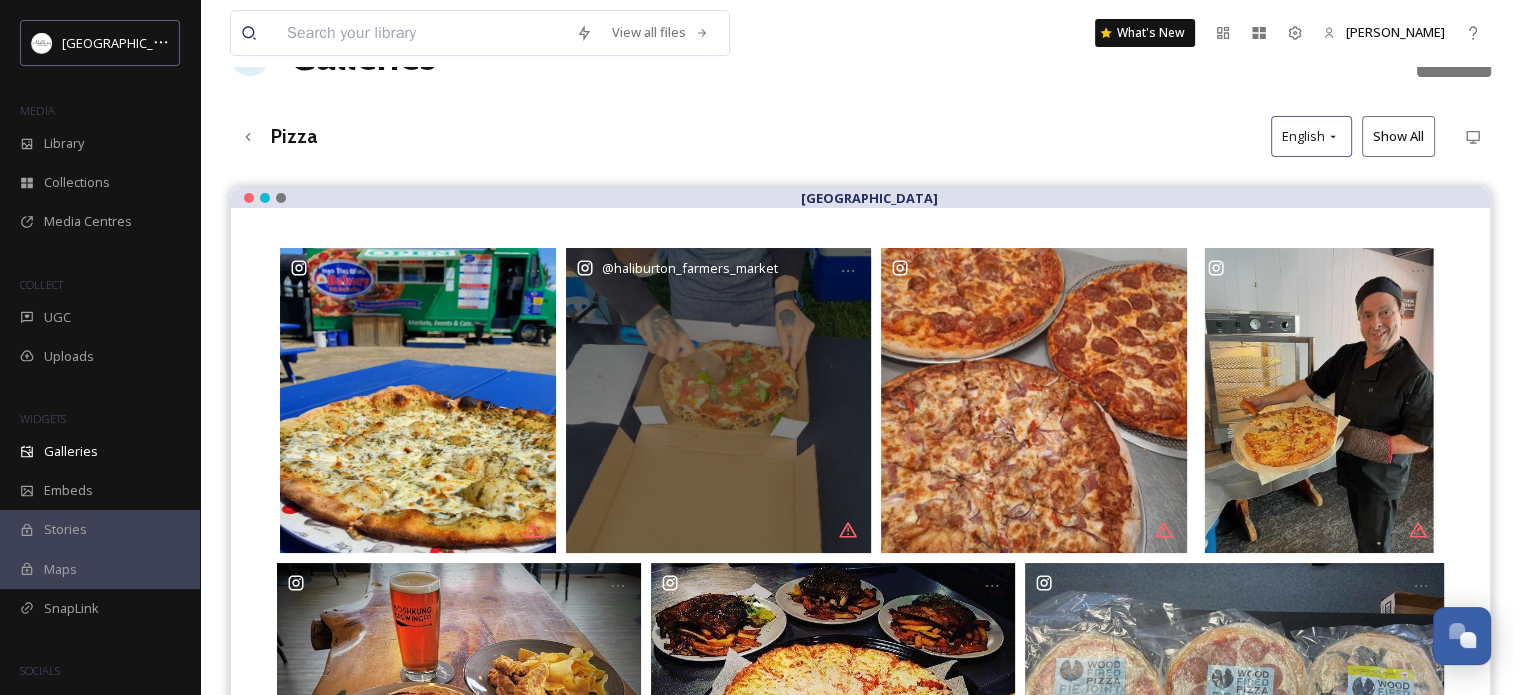 scroll, scrollTop: 200, scrollLeft: 0, axis: vertical 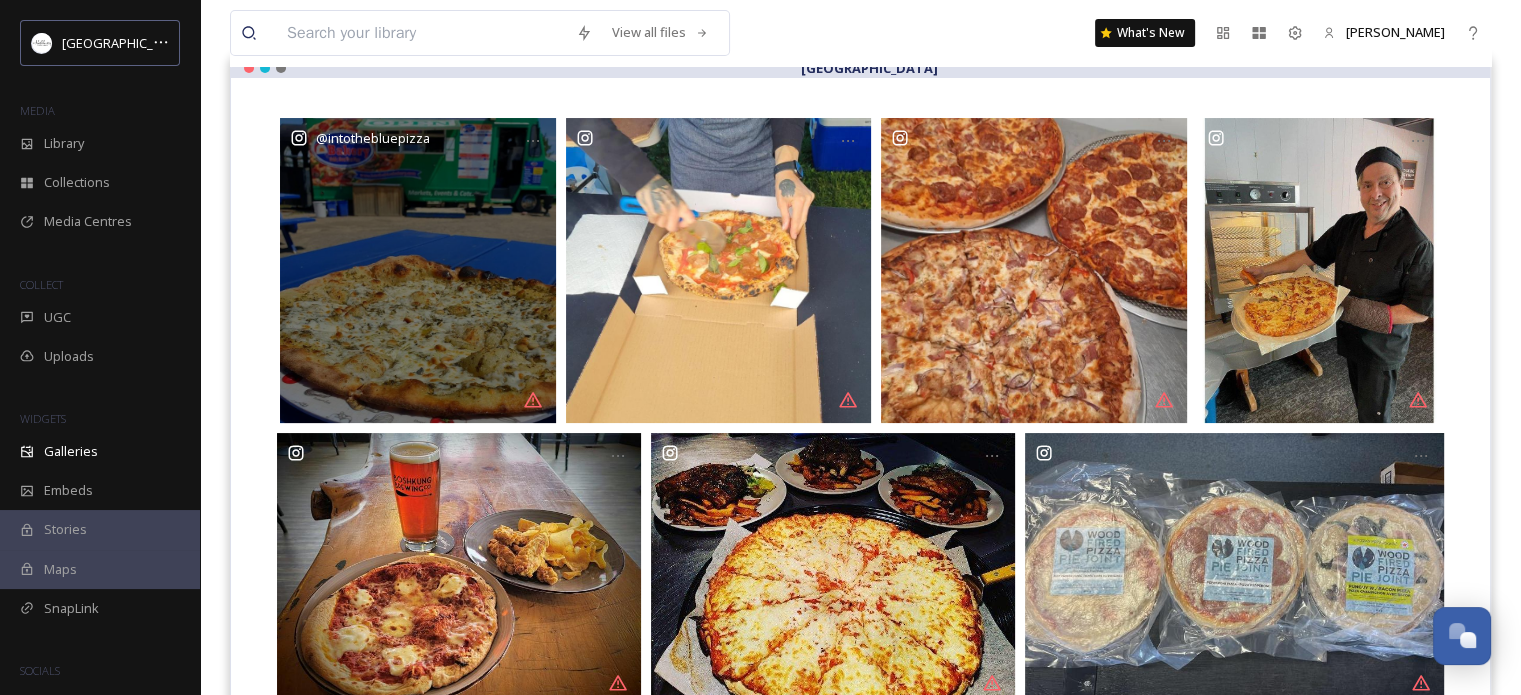 click on "@ intothebluepizza" at bounding box center (418, 270) 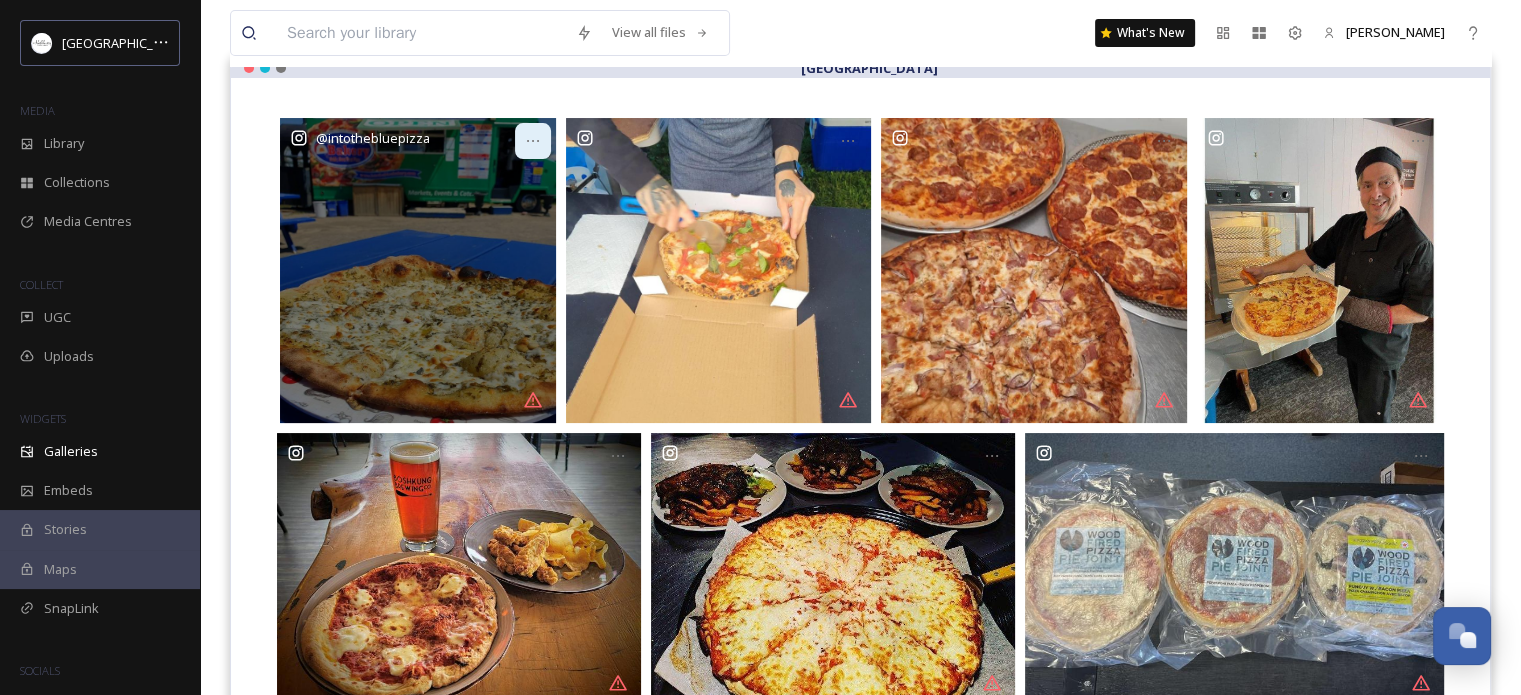 click 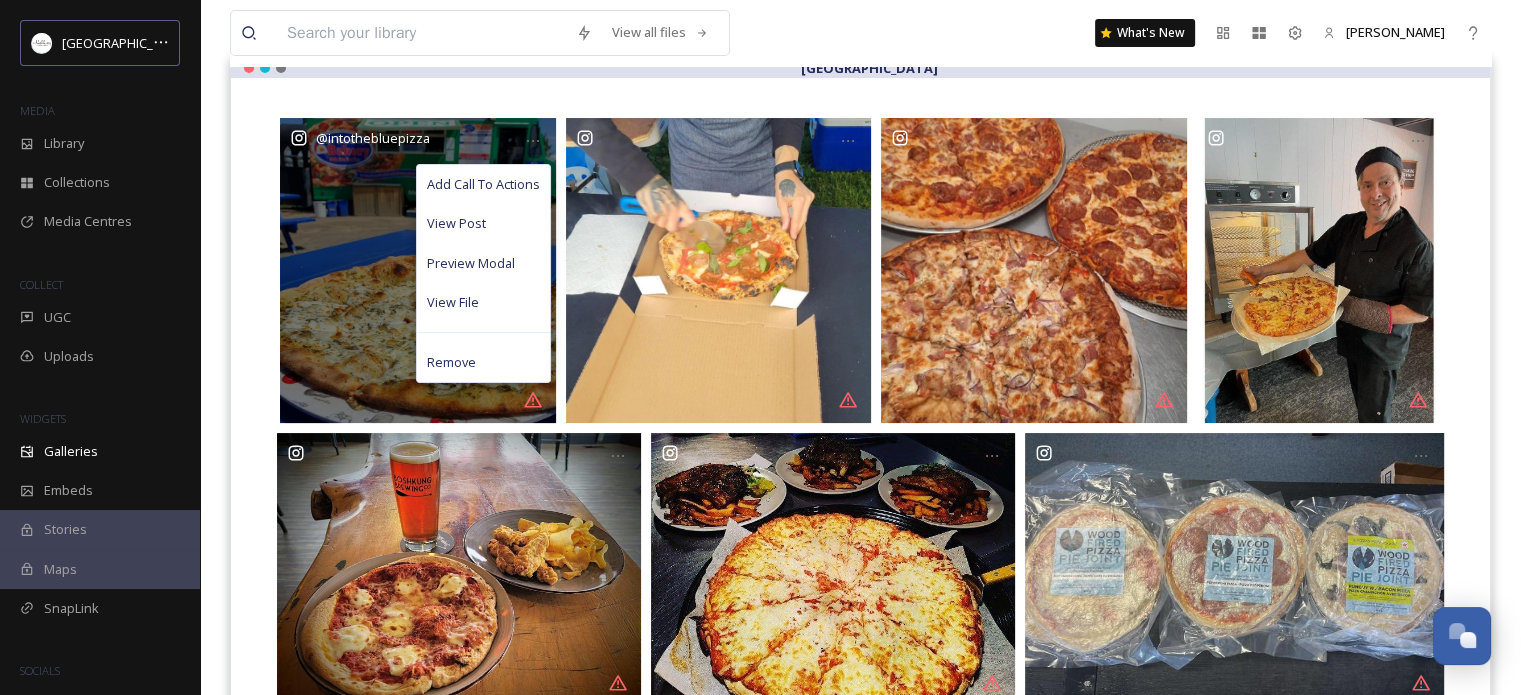 click on "@ intothebluepizza" at bounding box center [418, 270] 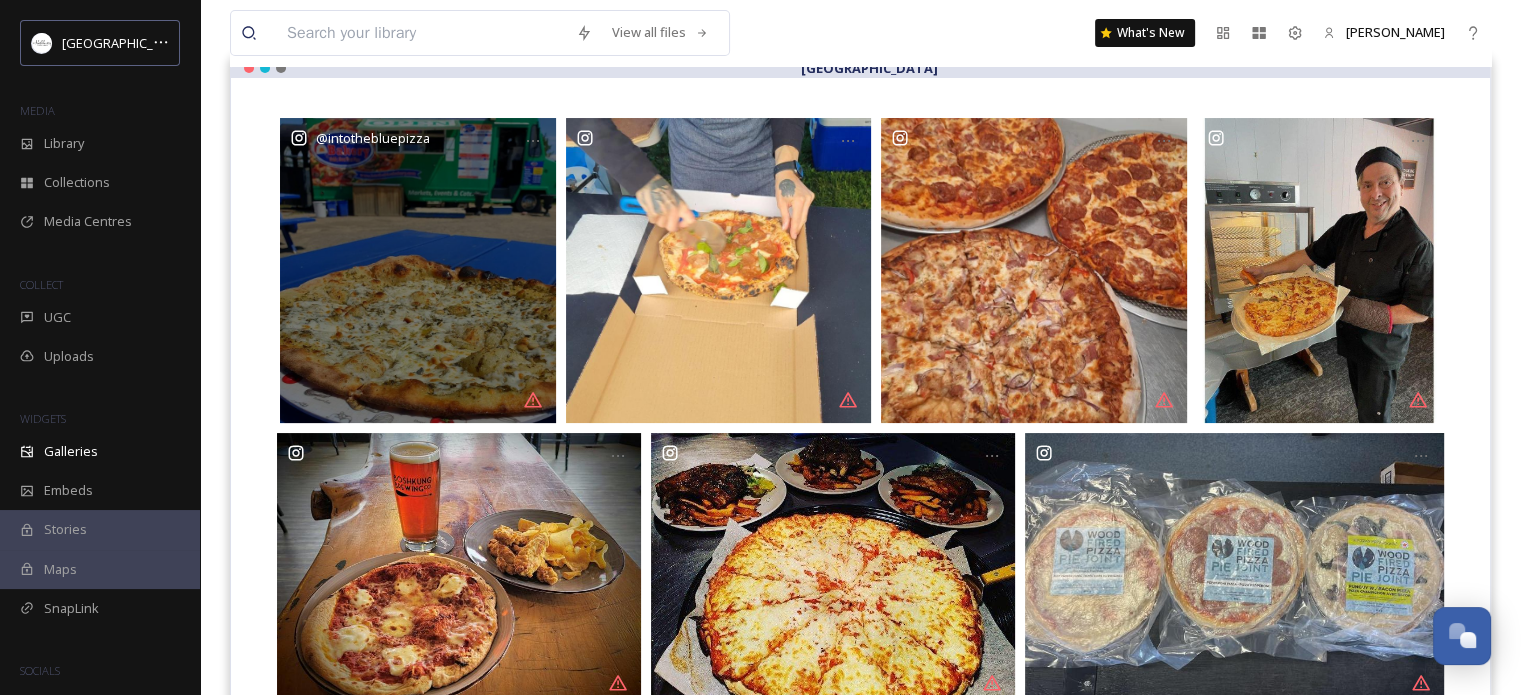 click on "@ intothebluepizza" at bounding box center [418, 270] 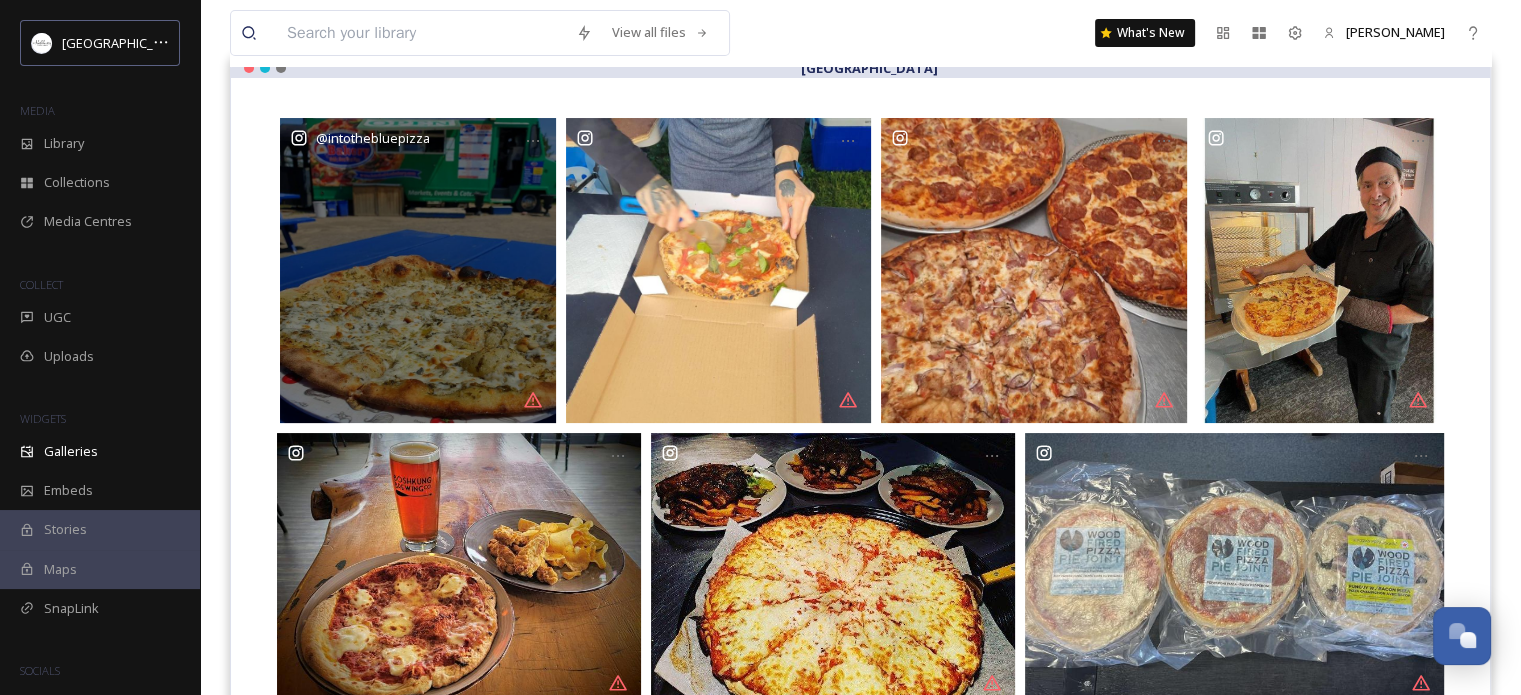 drag, startPoint x: 440, startPoint y: 244, endPoint x: 395, endPoint y: 237, distance: 45.54119 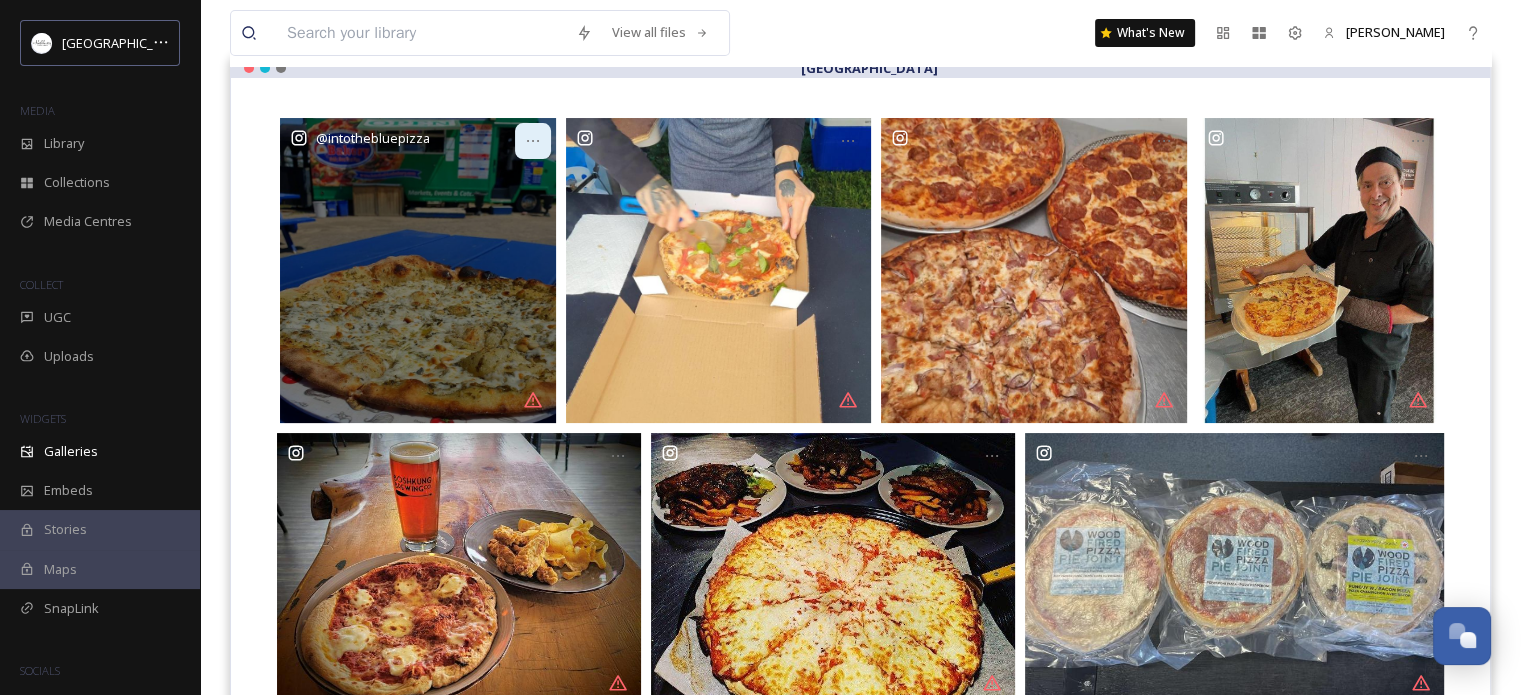 click 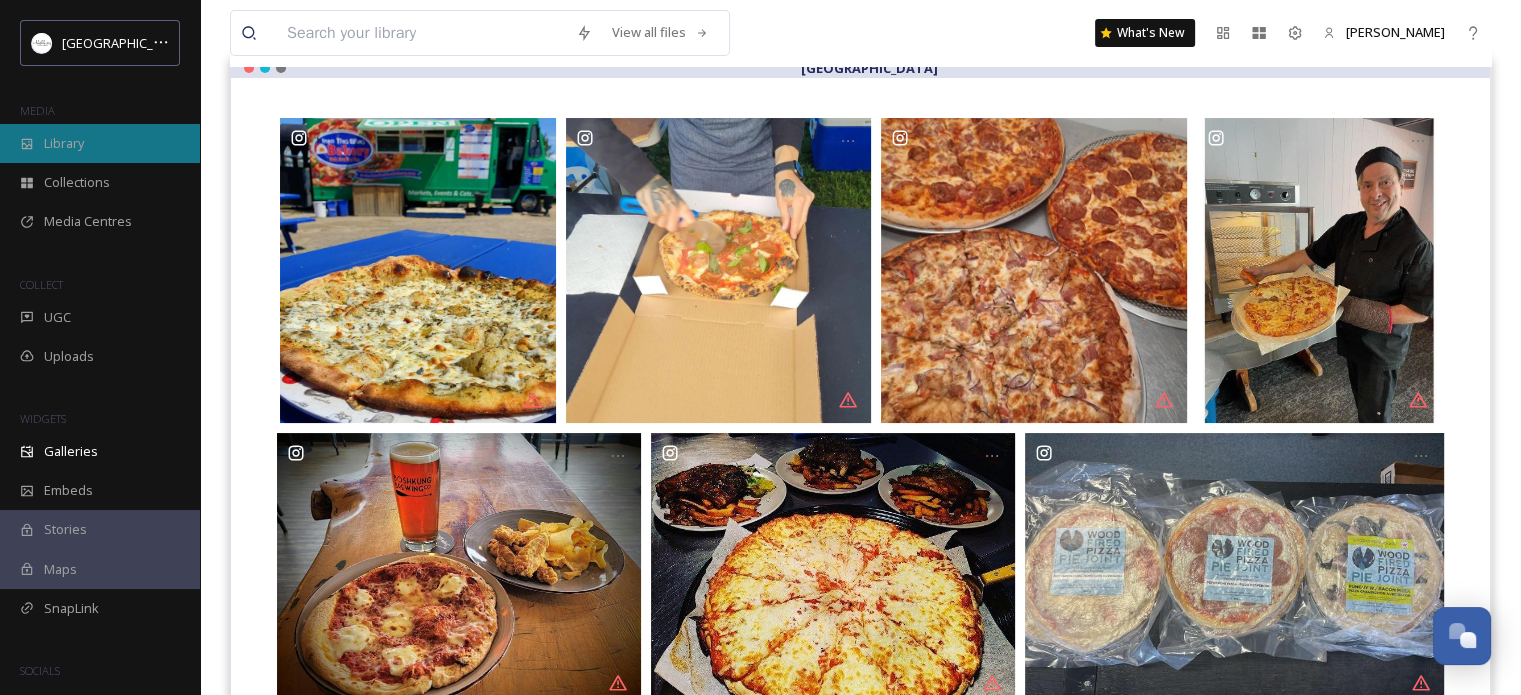 click on "Library" at bounding box center [64, 143] 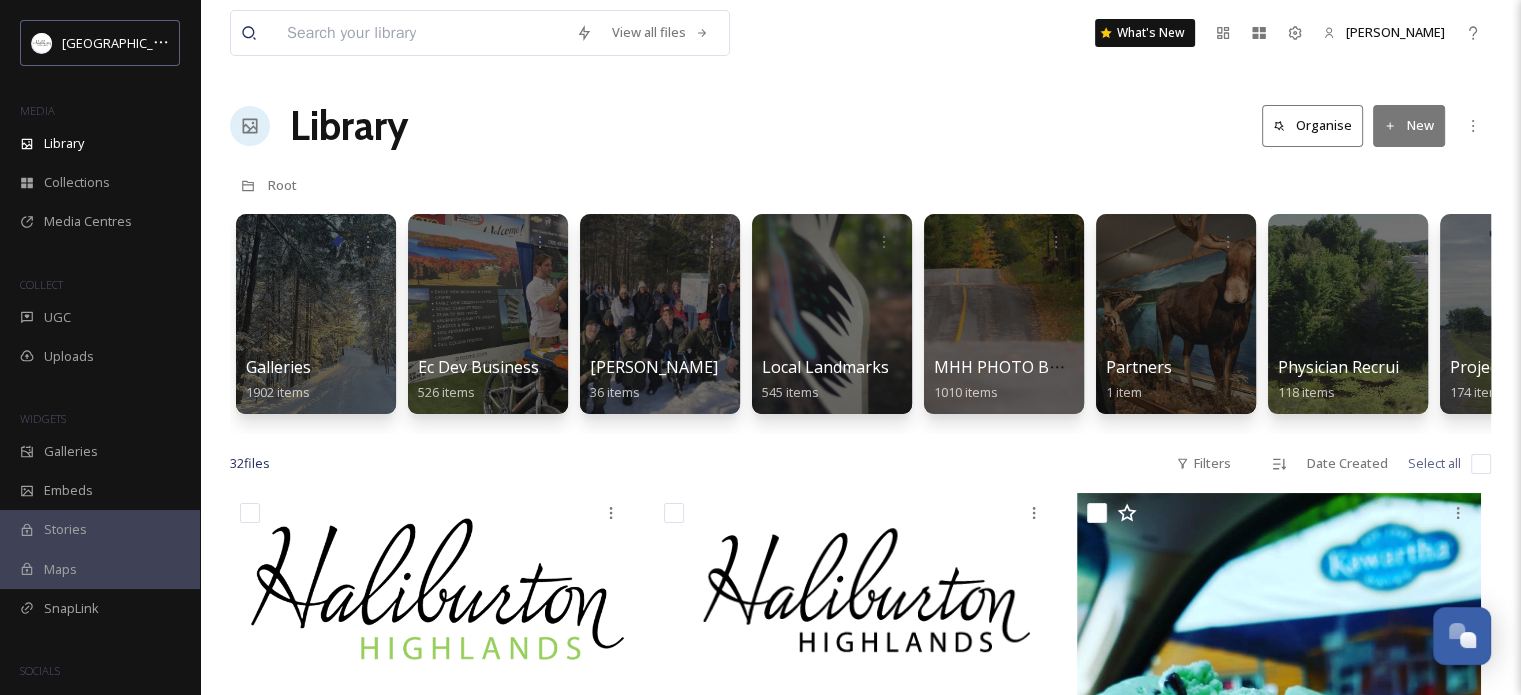 click at bounding box center (421, 33) 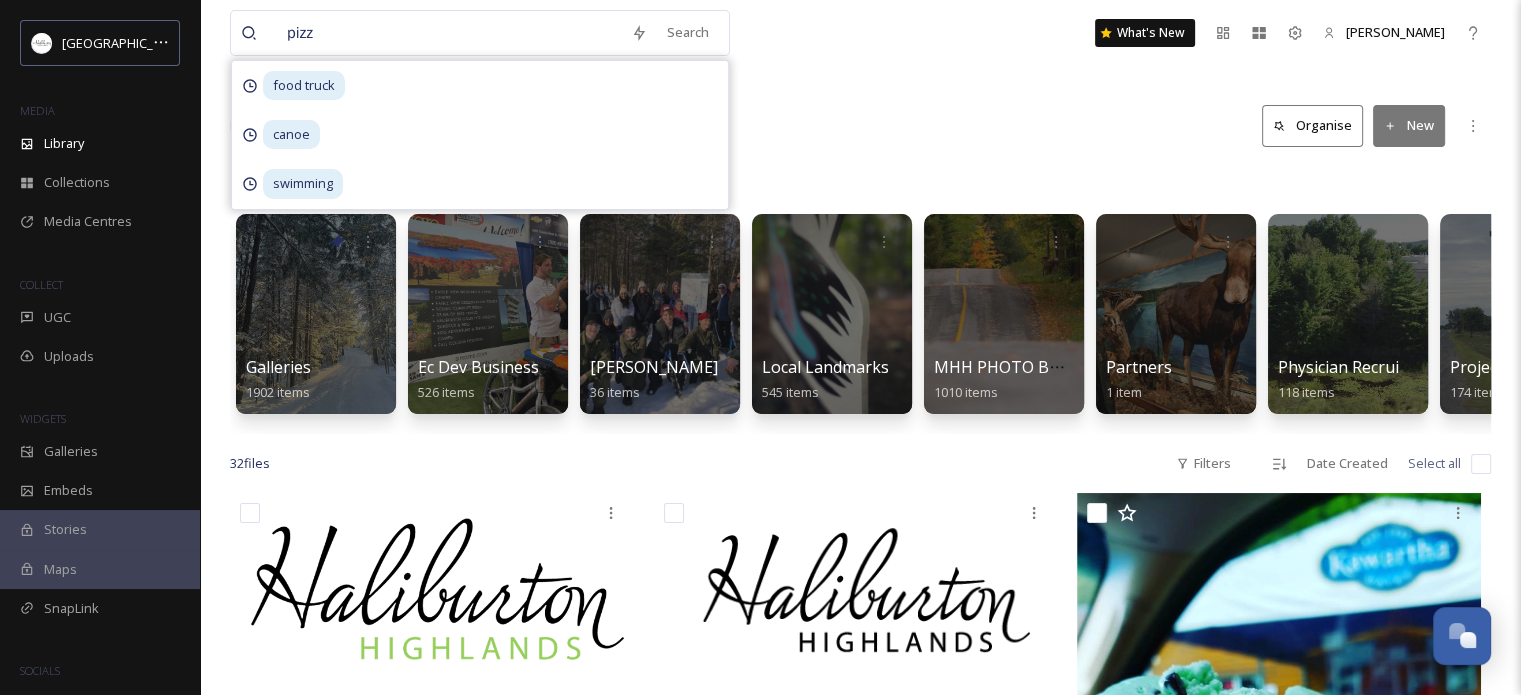type on "pizza" 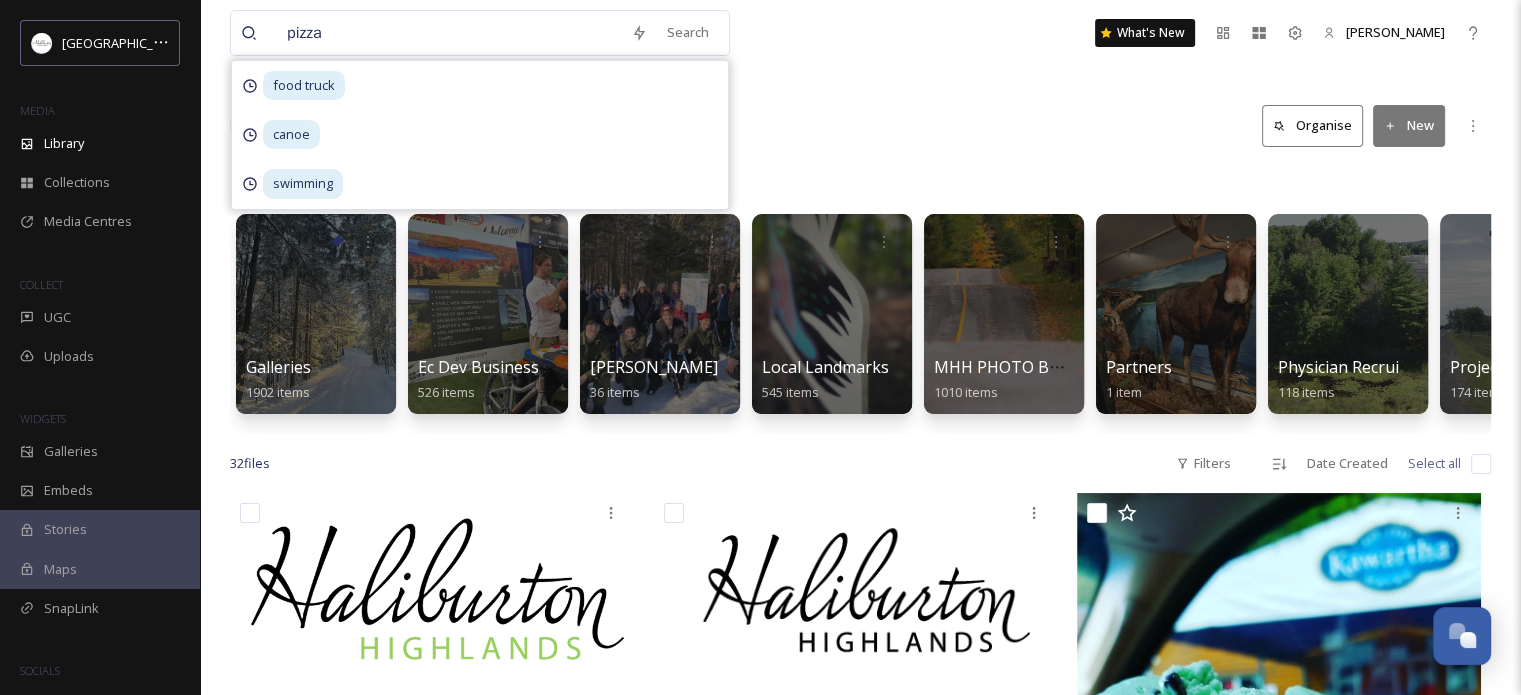 type 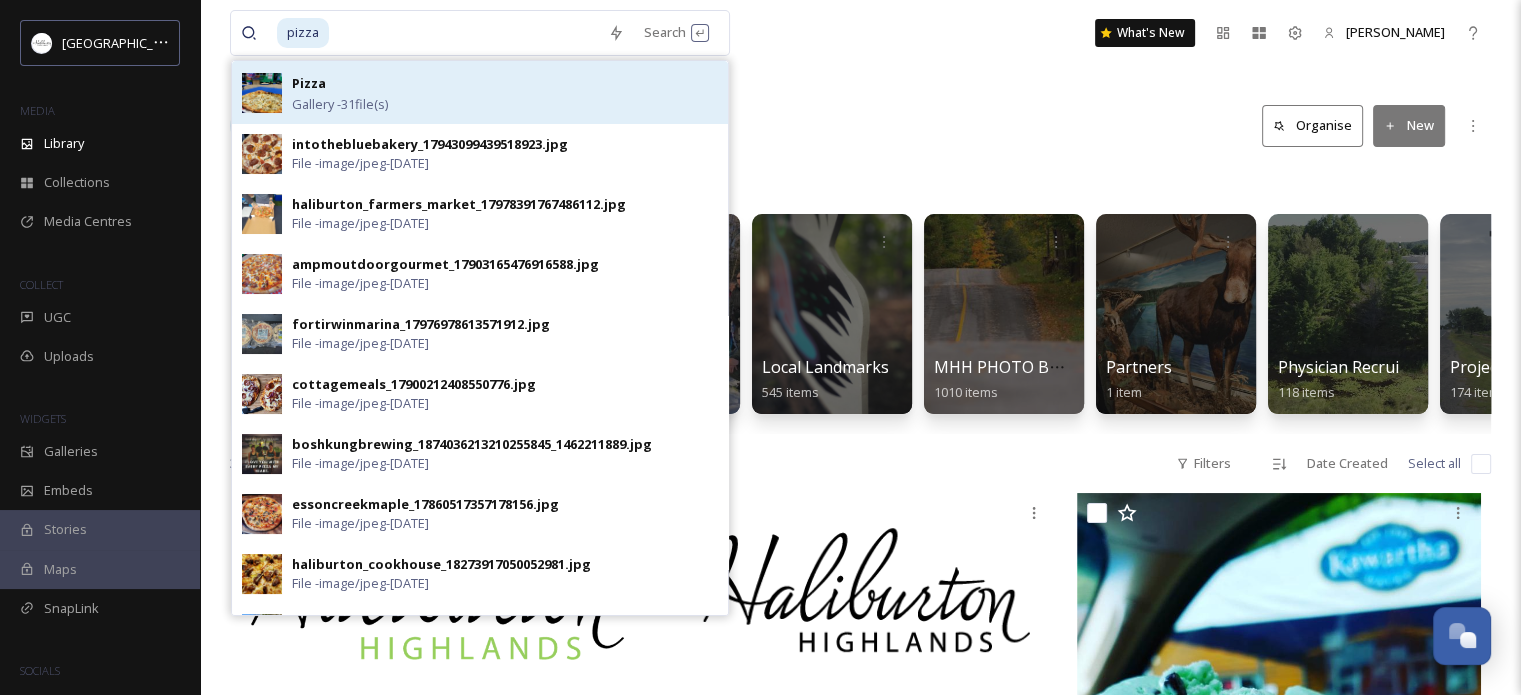 click on "Gallery -  31  file(s)" at bounding box center (340, 104) 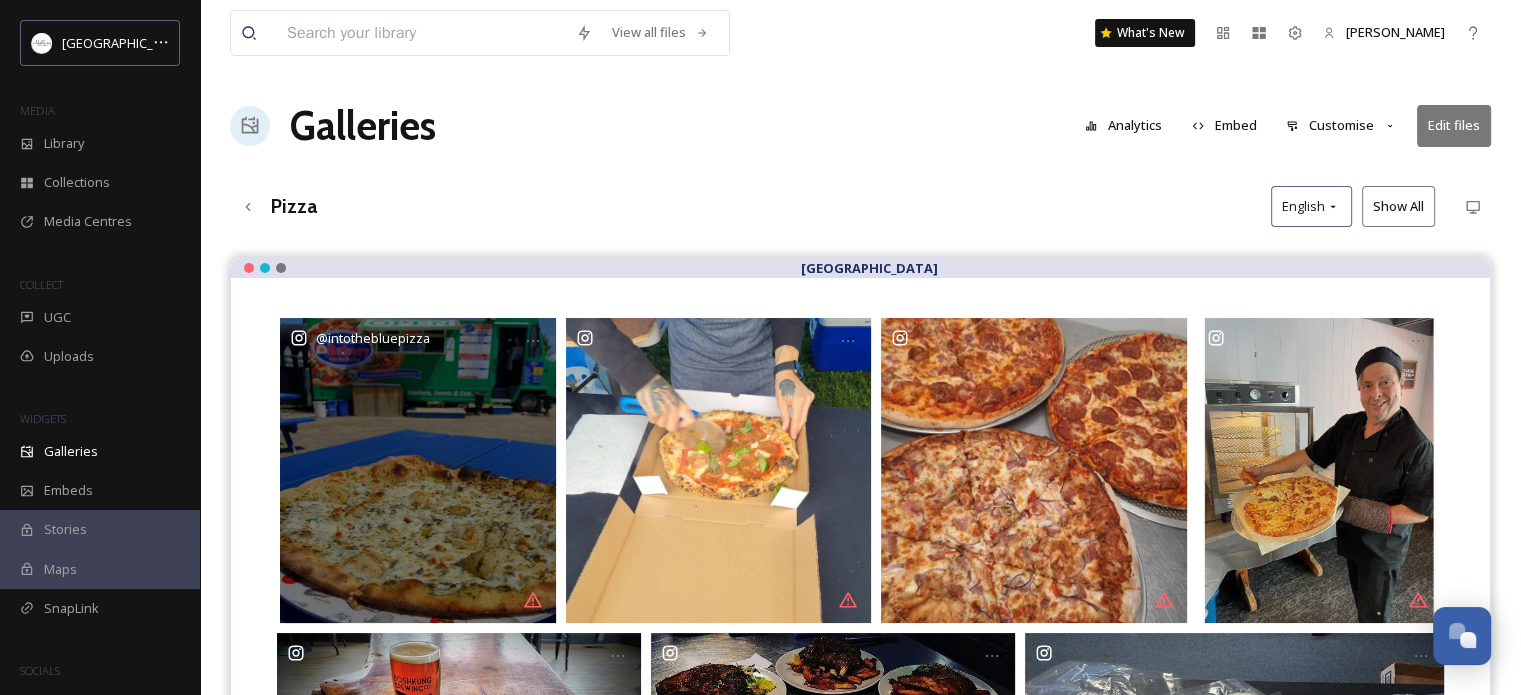 click on "@ intothebluepizza" at bounding box center (418, 470) 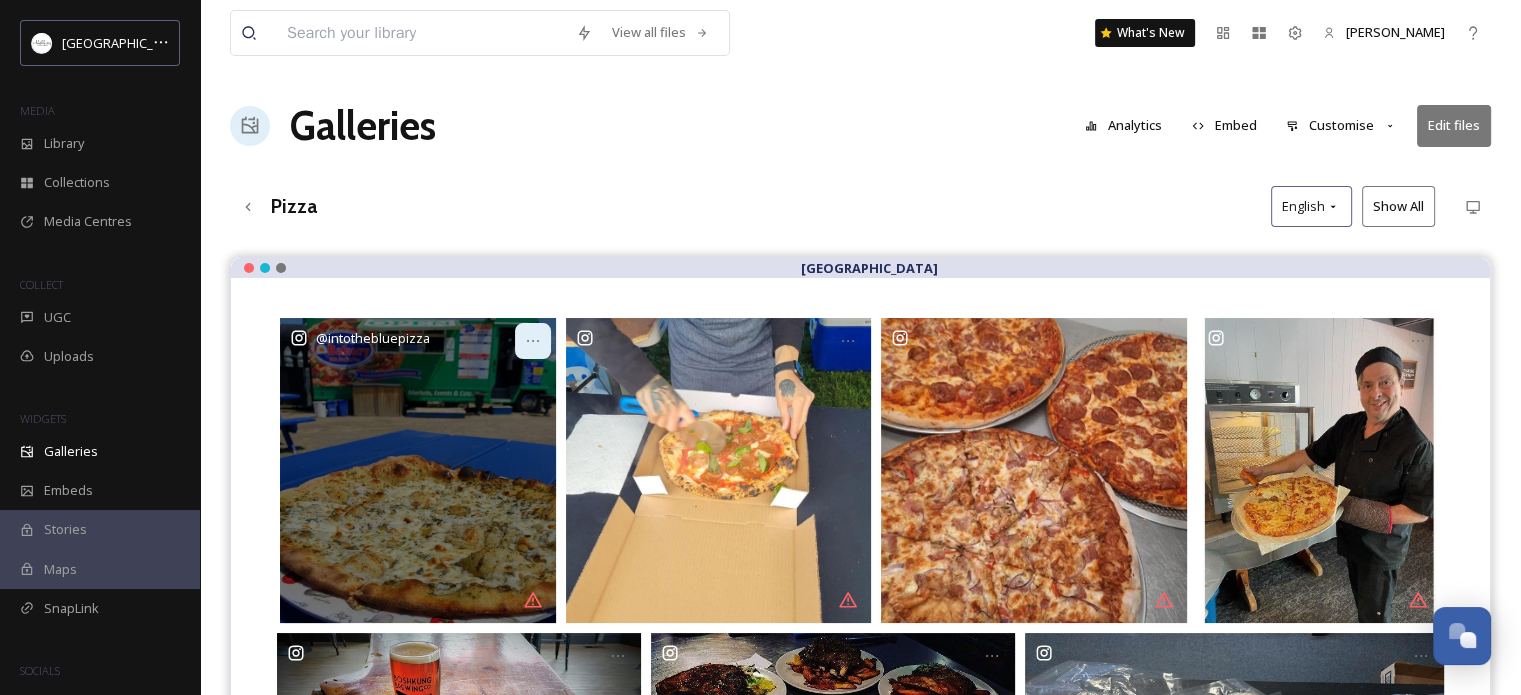 click 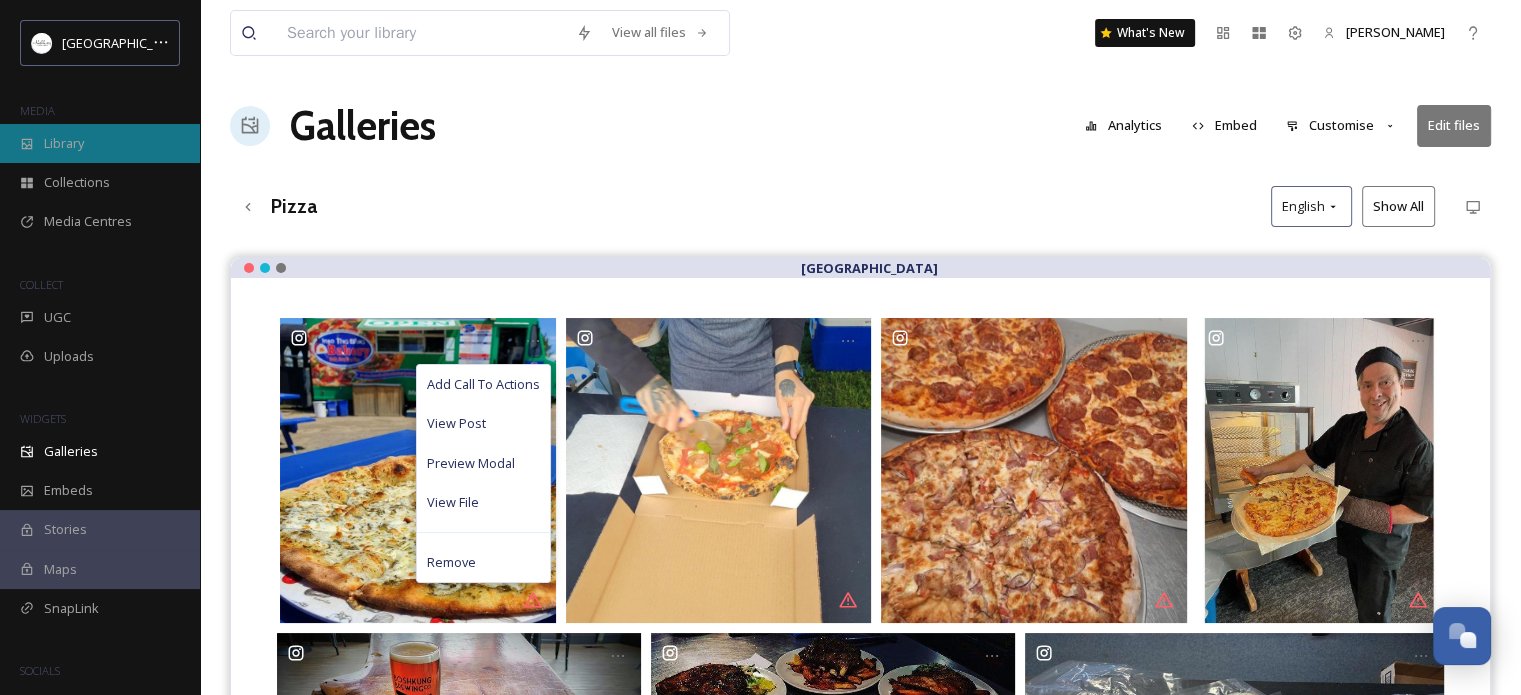 click on "Library" at bounding box center (100, 143) 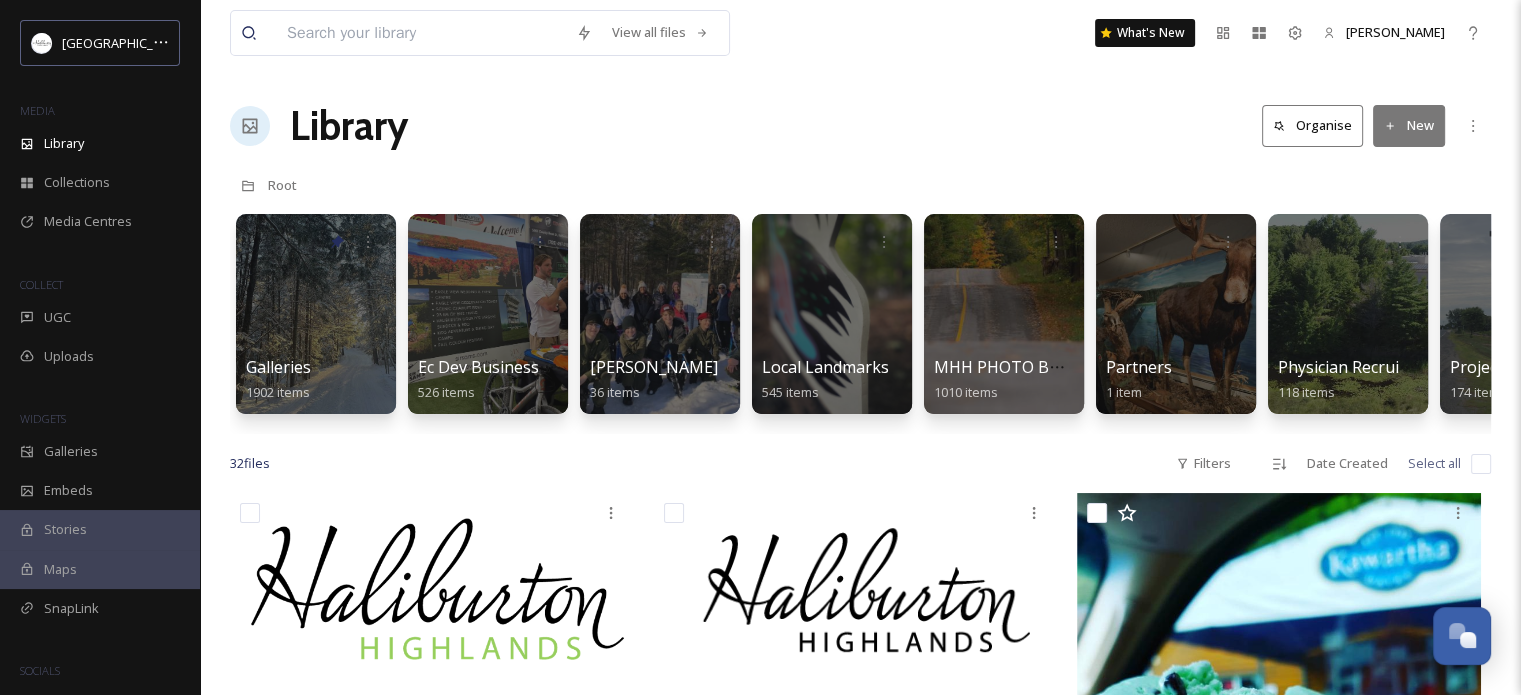 click at bounding box center [421, 33] 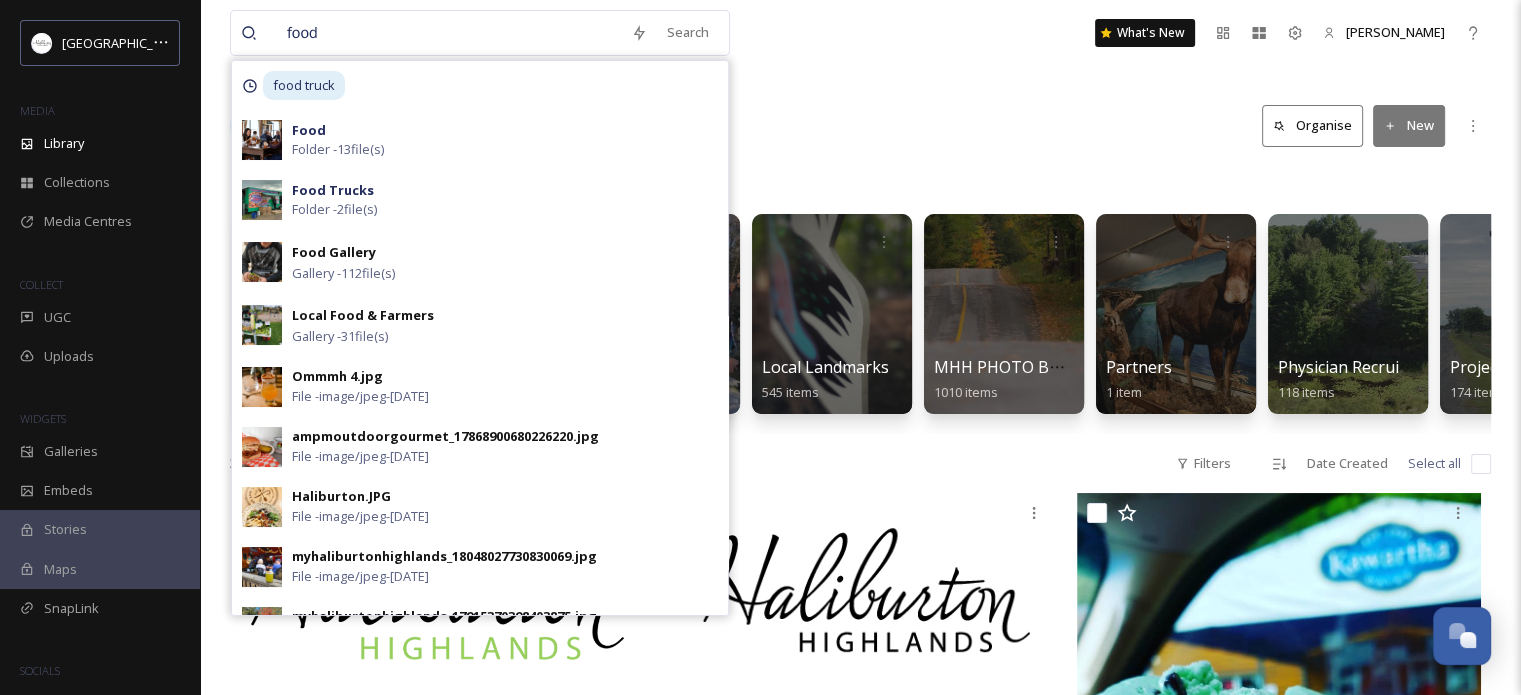 type on "food" 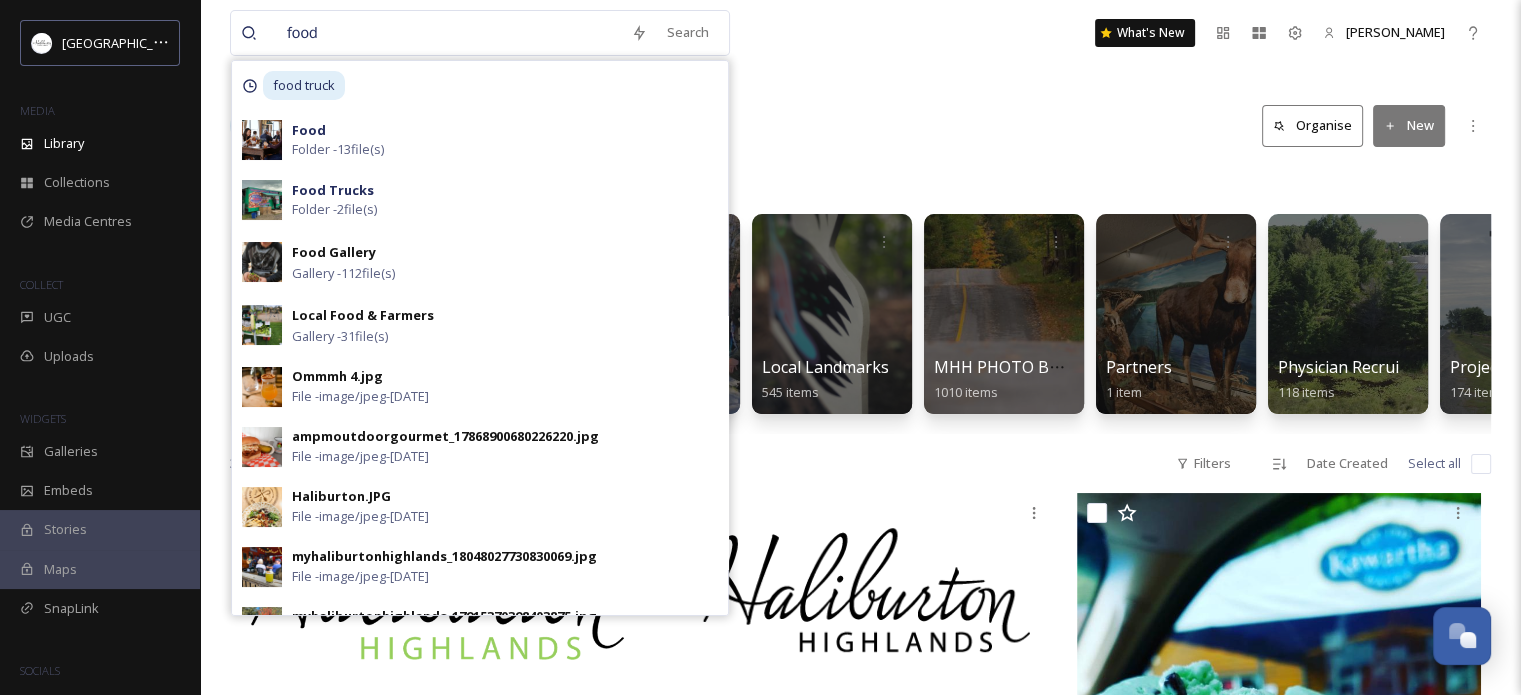 click on "Organise" at bounding box center [1312, 125] 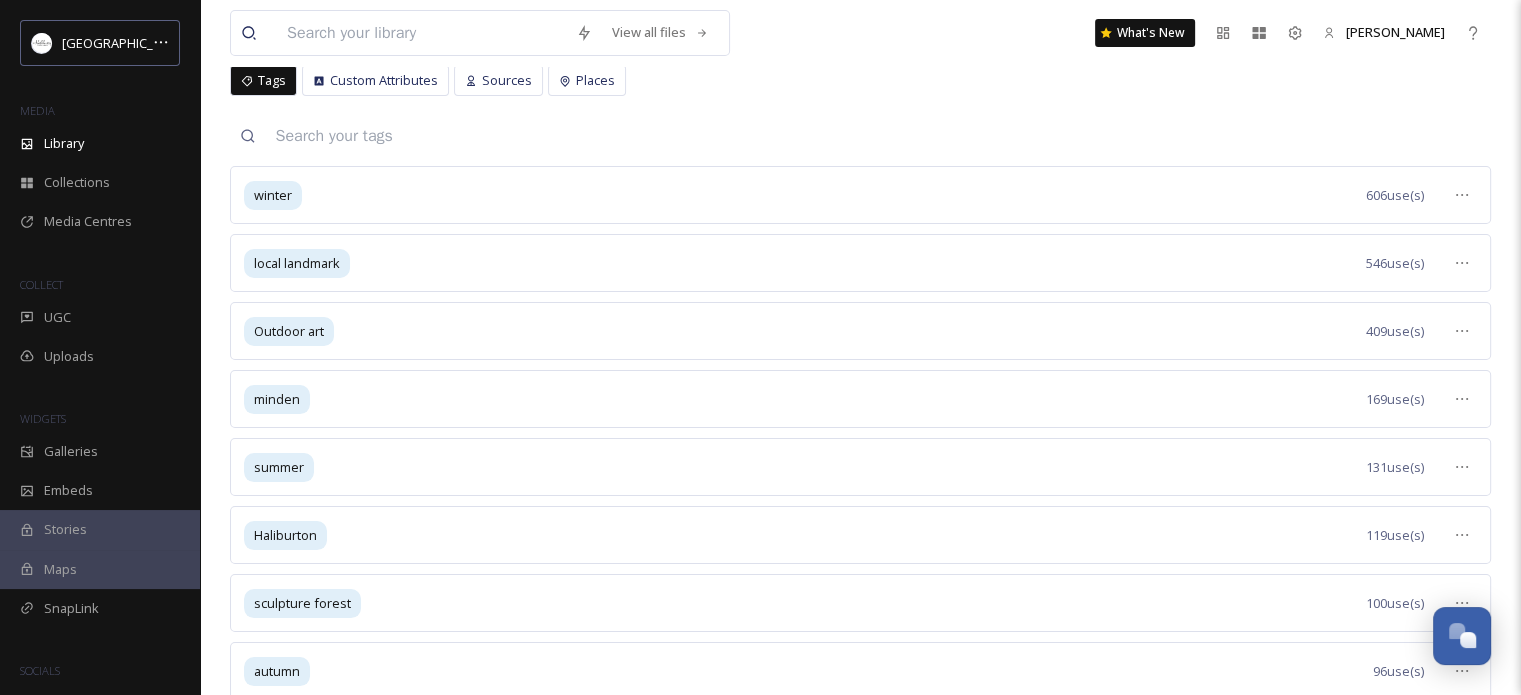 scroll, scrollTop: 0, scrollLeft: 0, axis: both 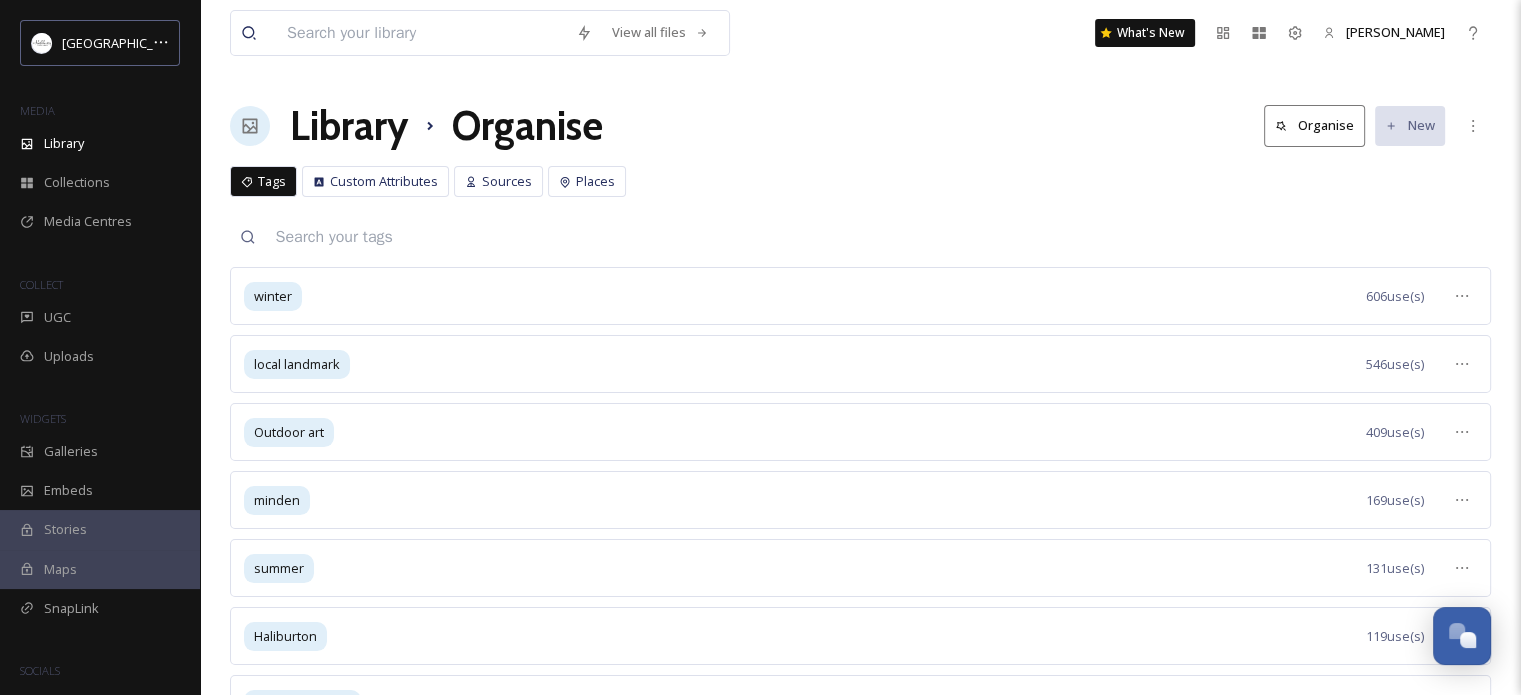 click at bounding box center (878, 237) 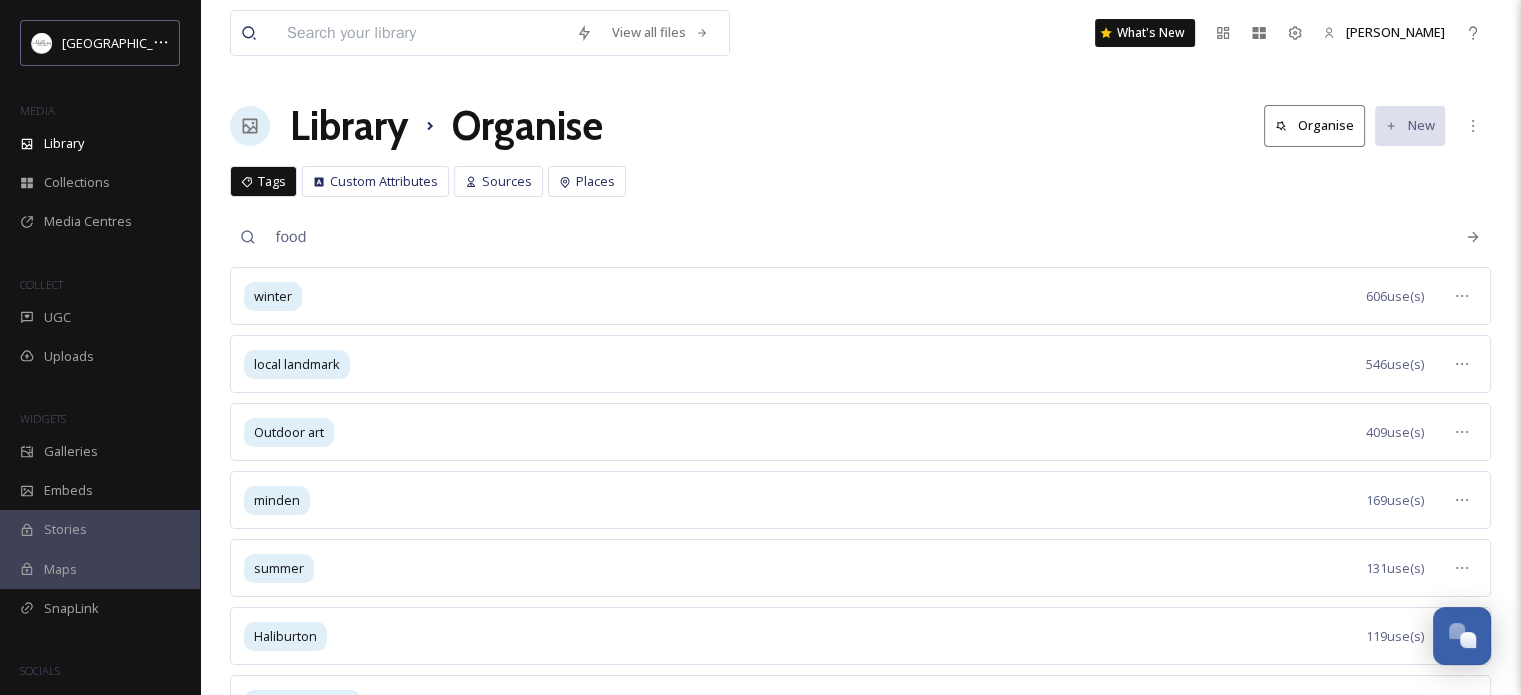 type on "food" 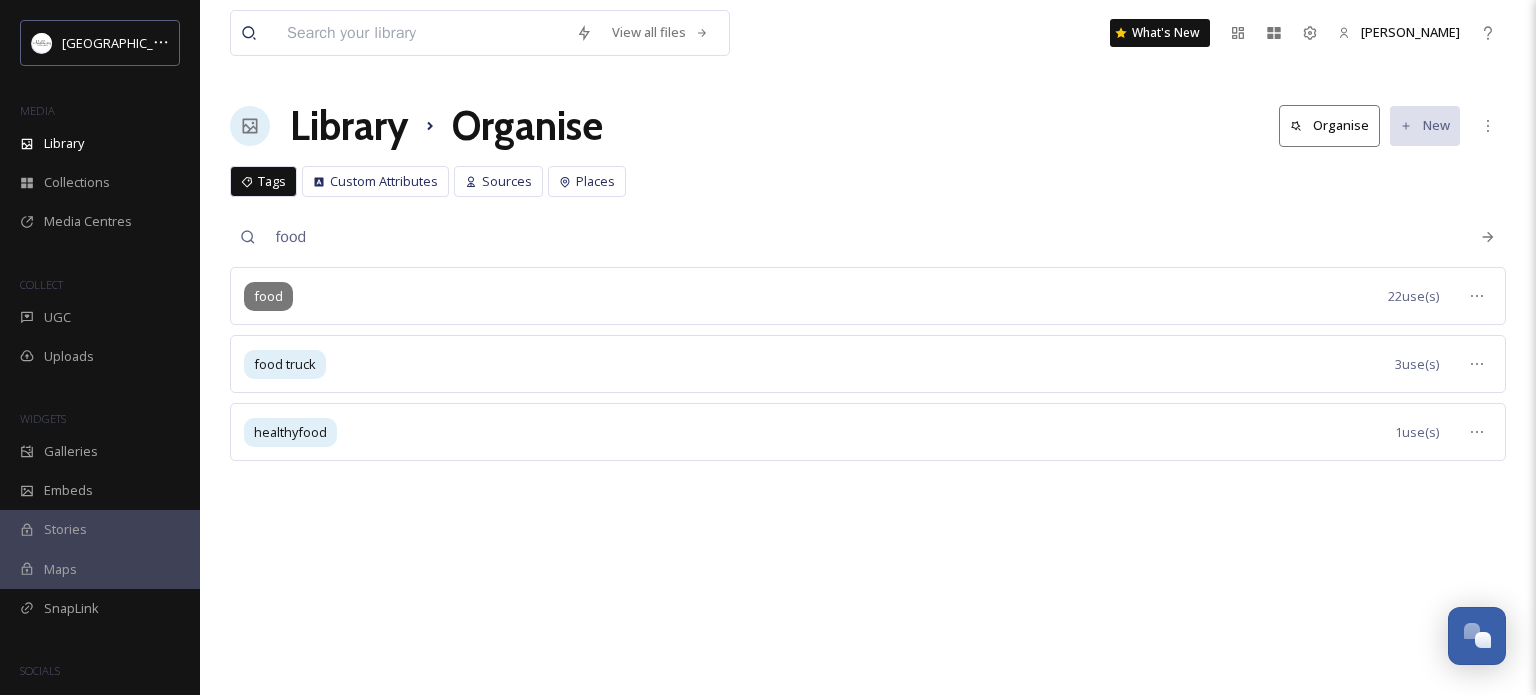 click on "food" at bounding box center (268, 296) 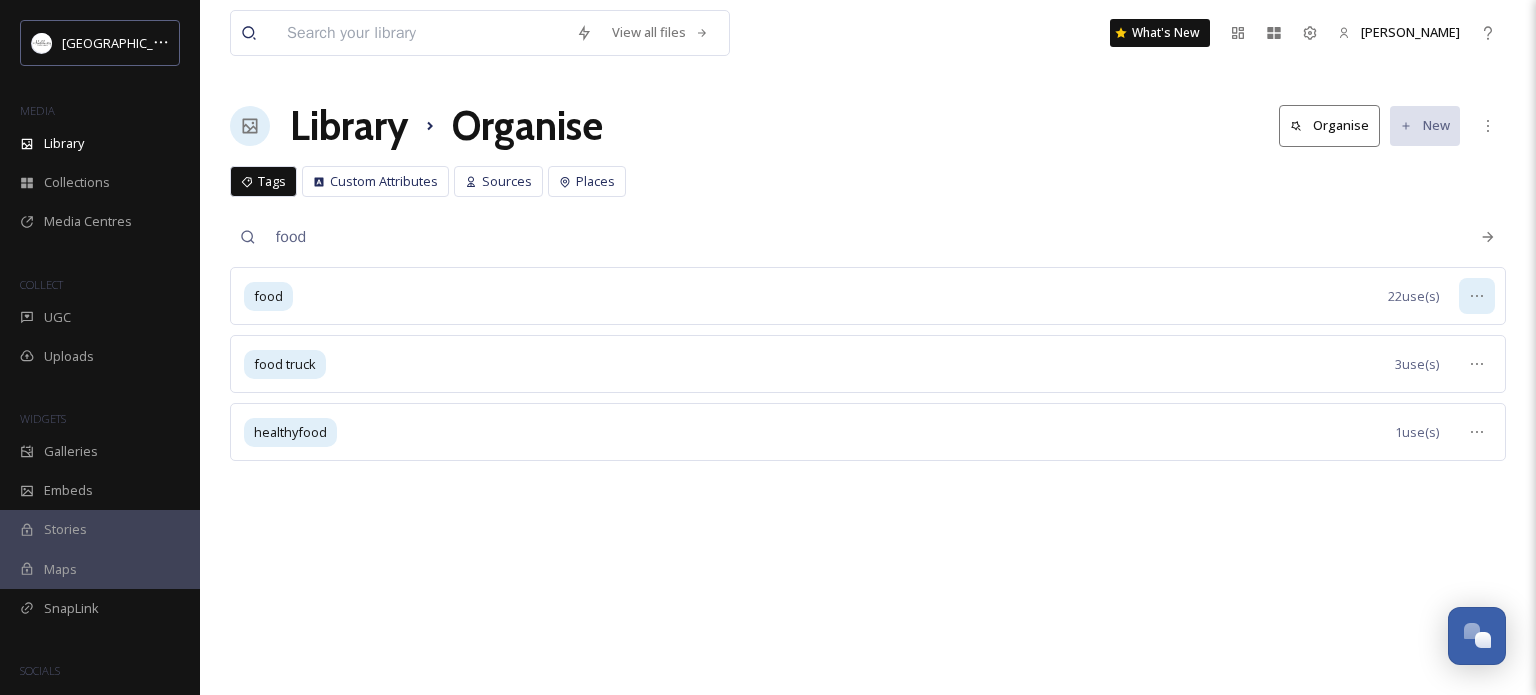 click 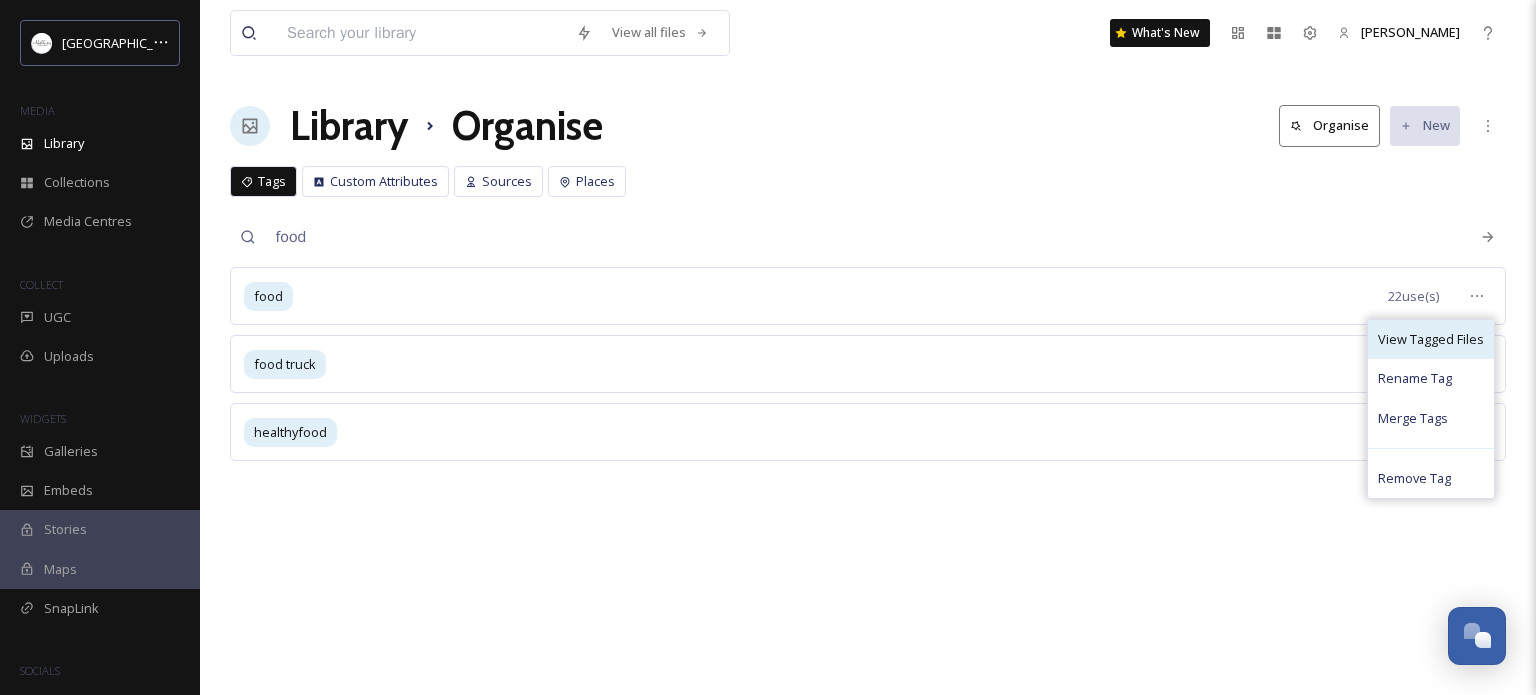 click on "View Tagged Files" at bounding box center (1431, 339) 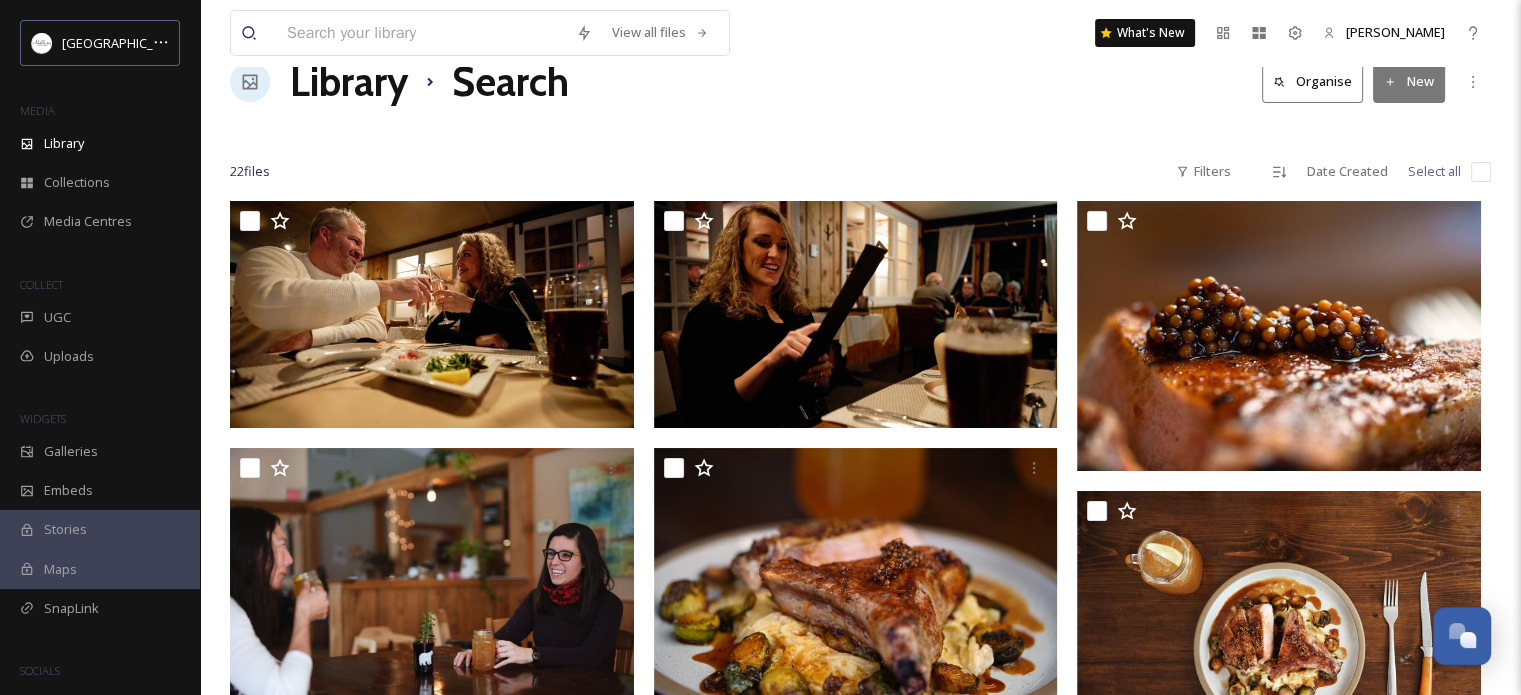 scroll, scrollTop: 0, scrollLeft: 0, axis: both 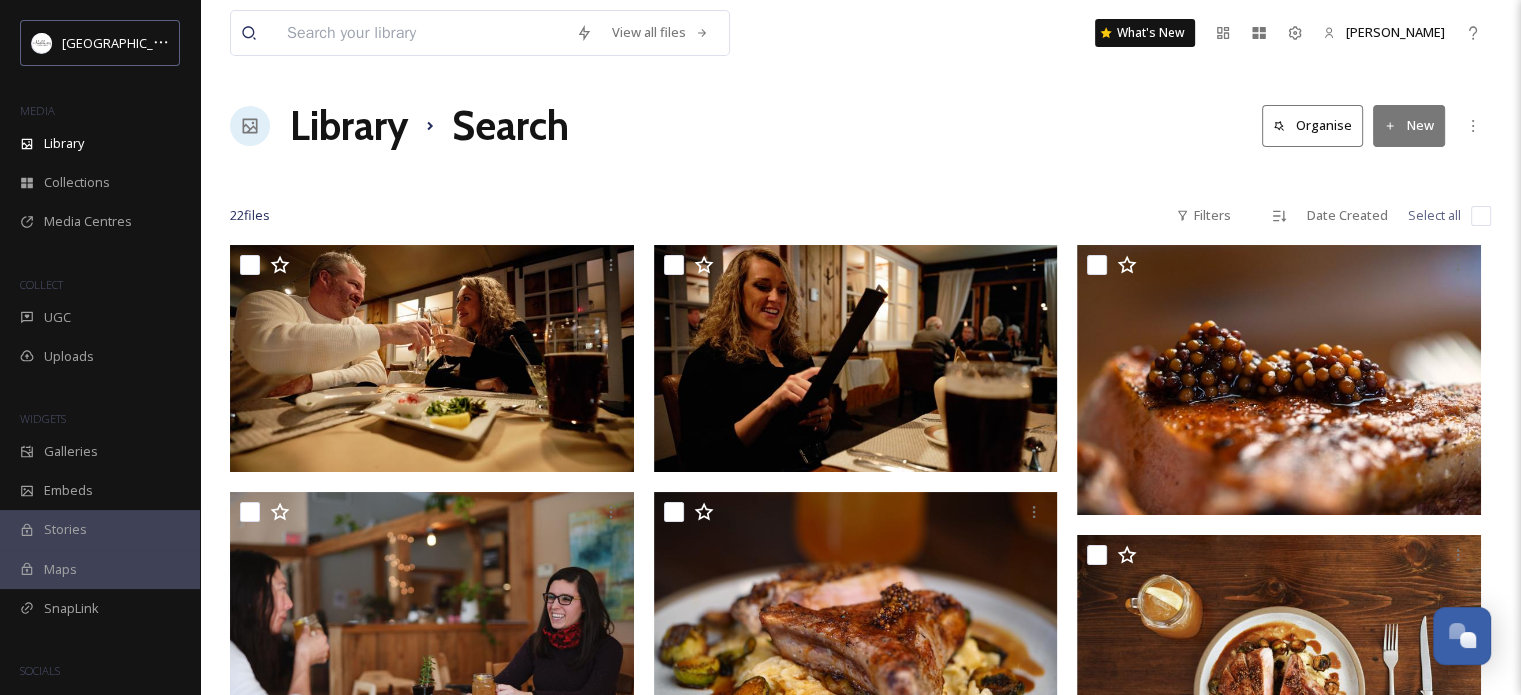click at bounding box center (421, 33) 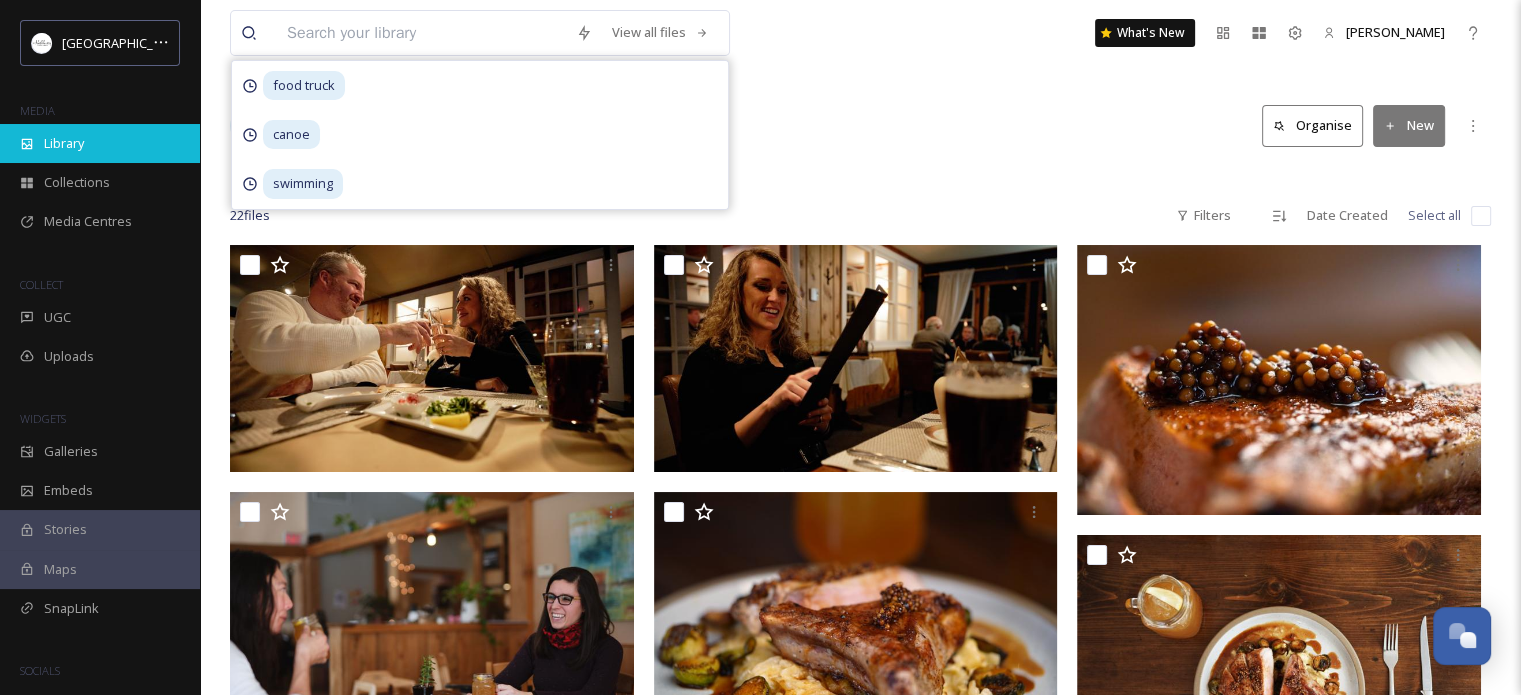 click on "Library" at bounding box center [64, 143] 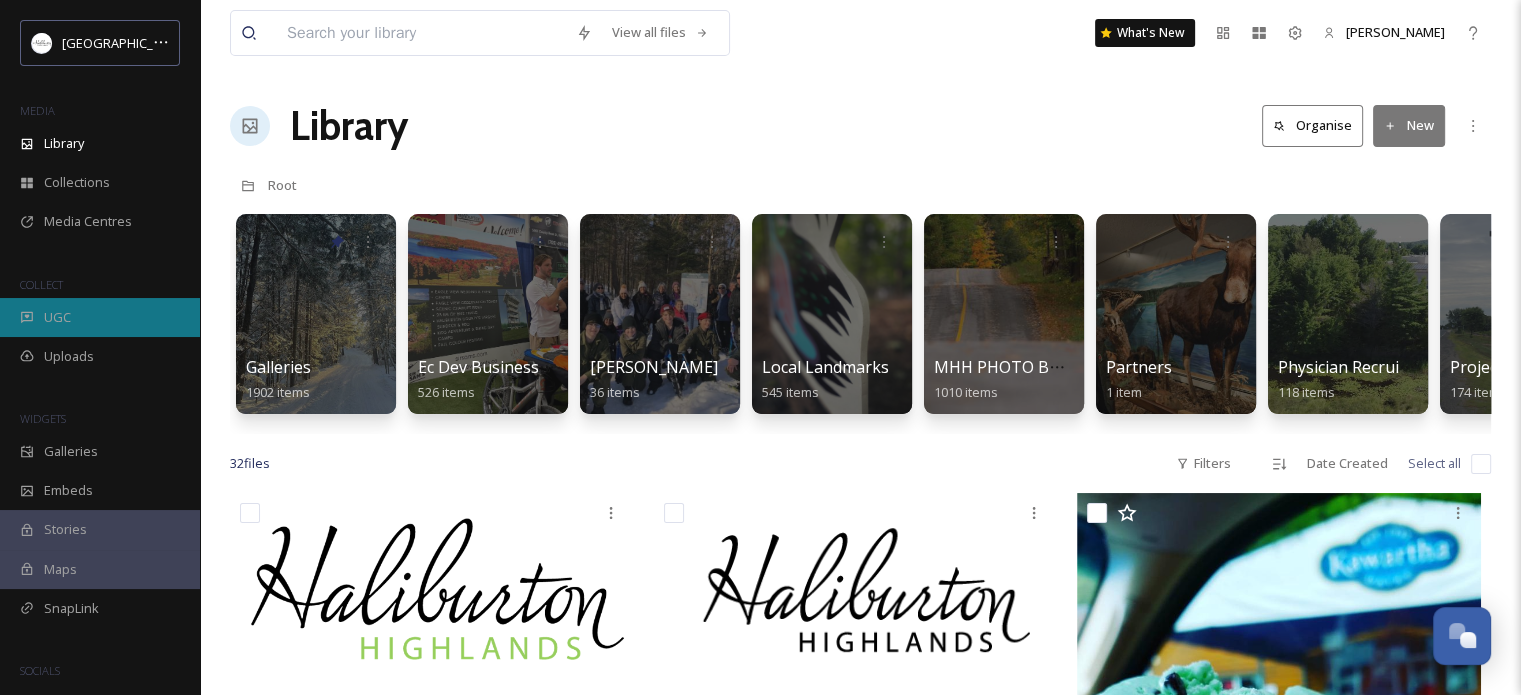 click on "UGC" at bounding box center [100, 317] 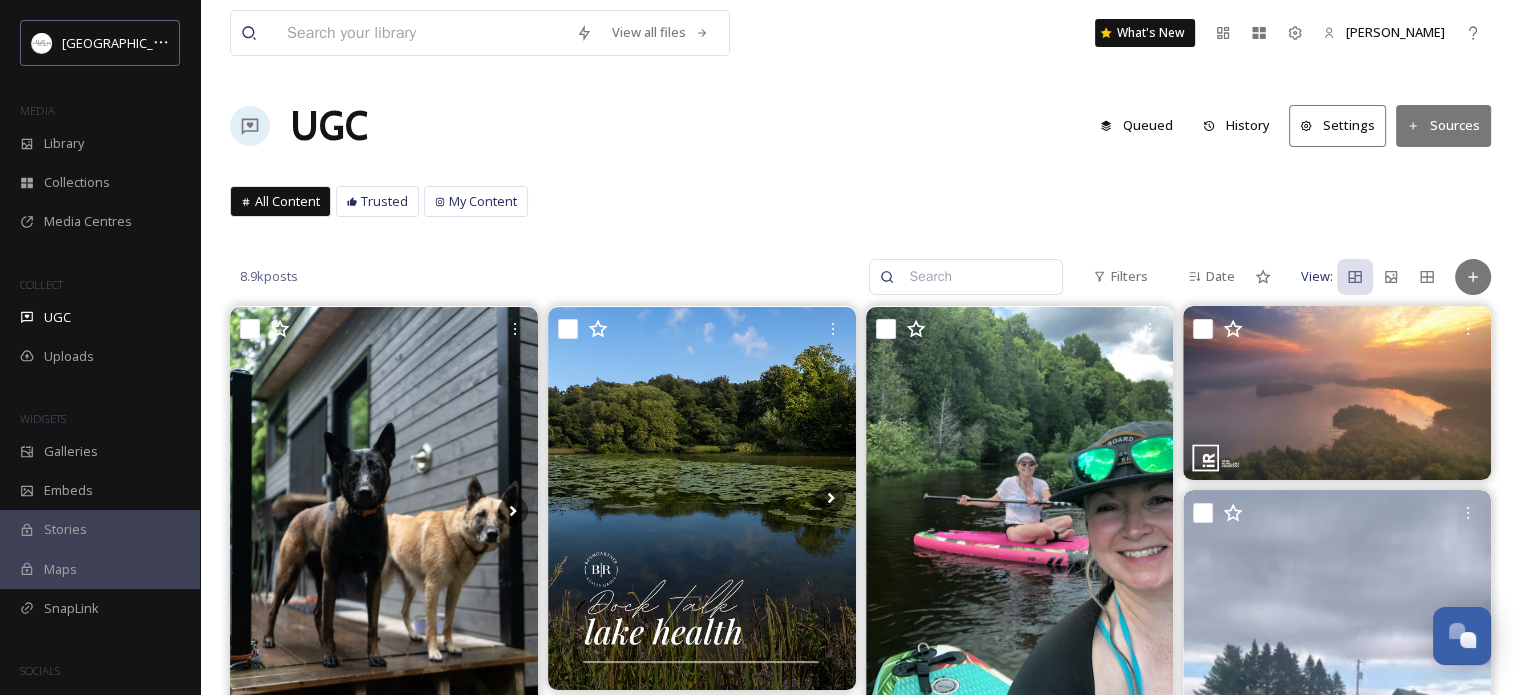 click at bounding box center [975, 277] 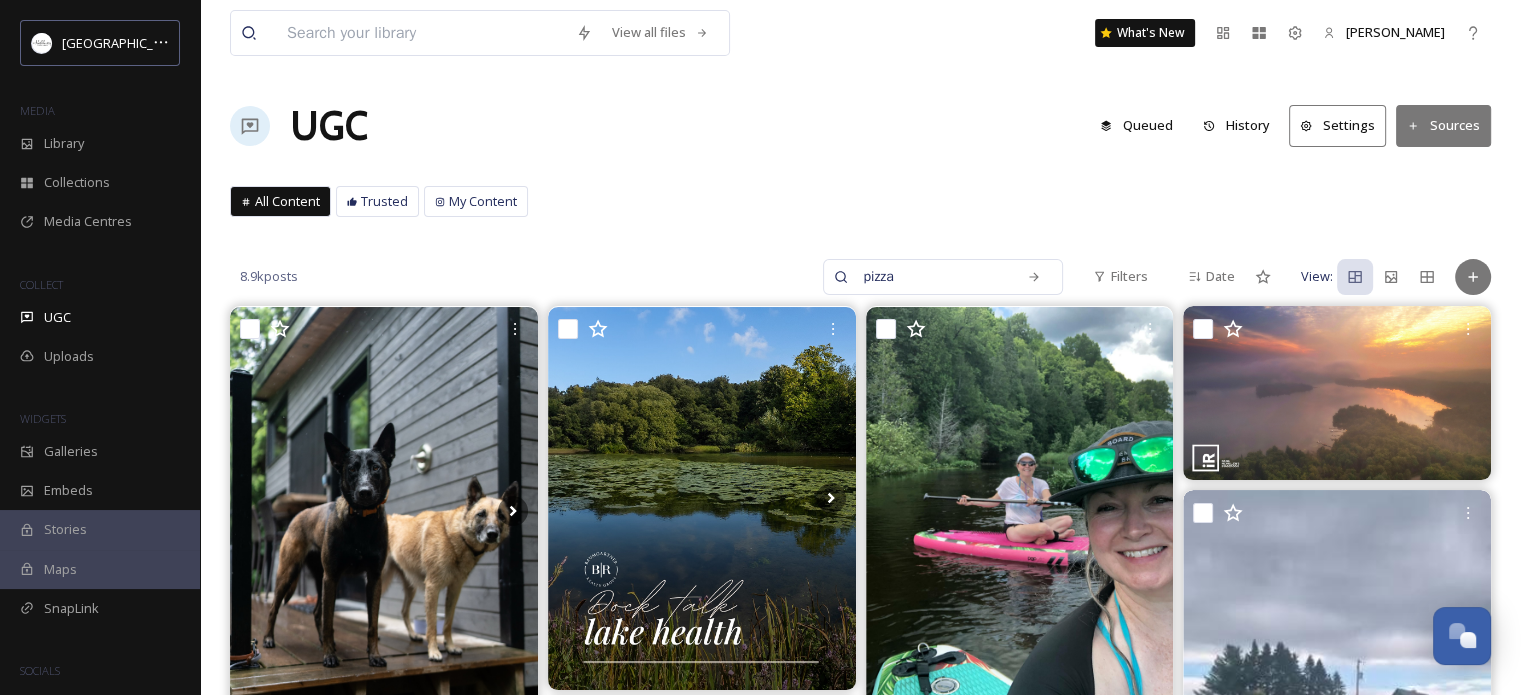 type on "pizza" 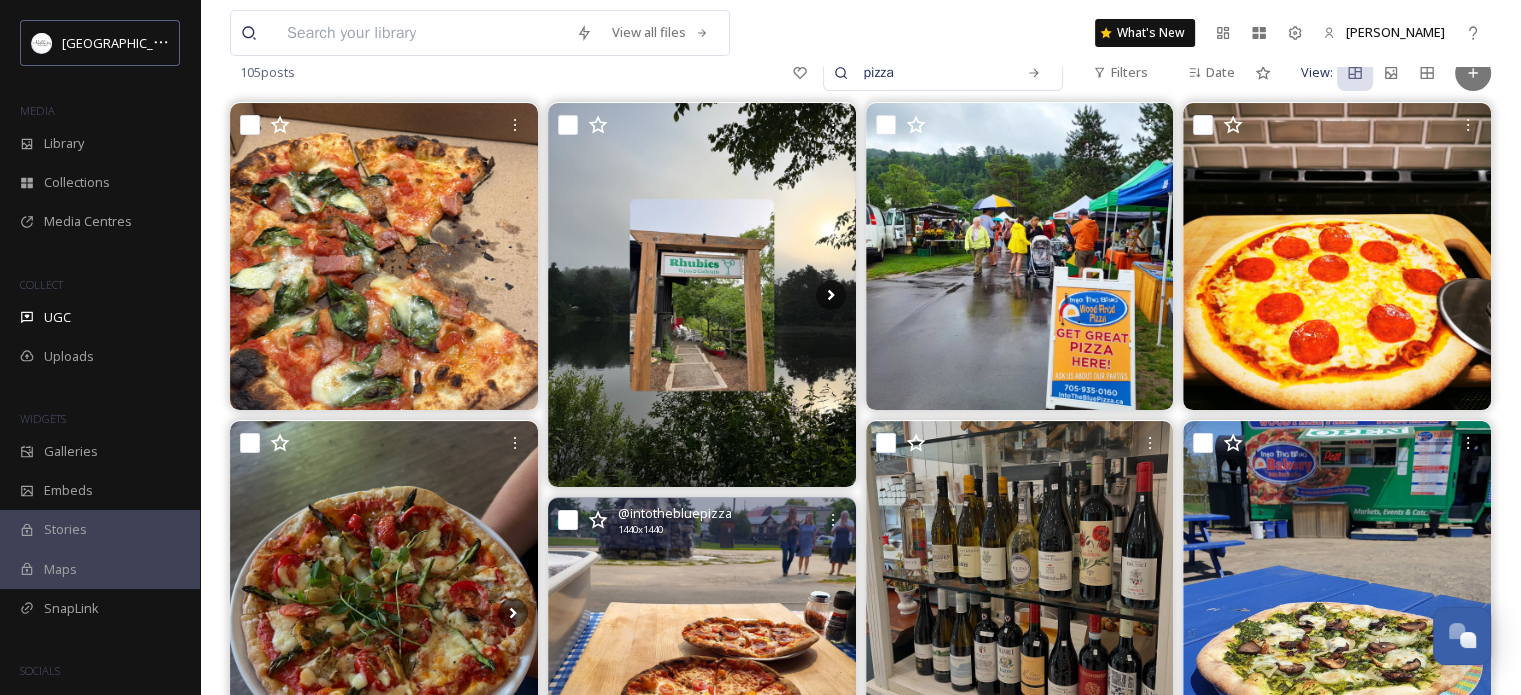 scroll, scrollTop: 200, scrollLeft: 0, axis: vertical 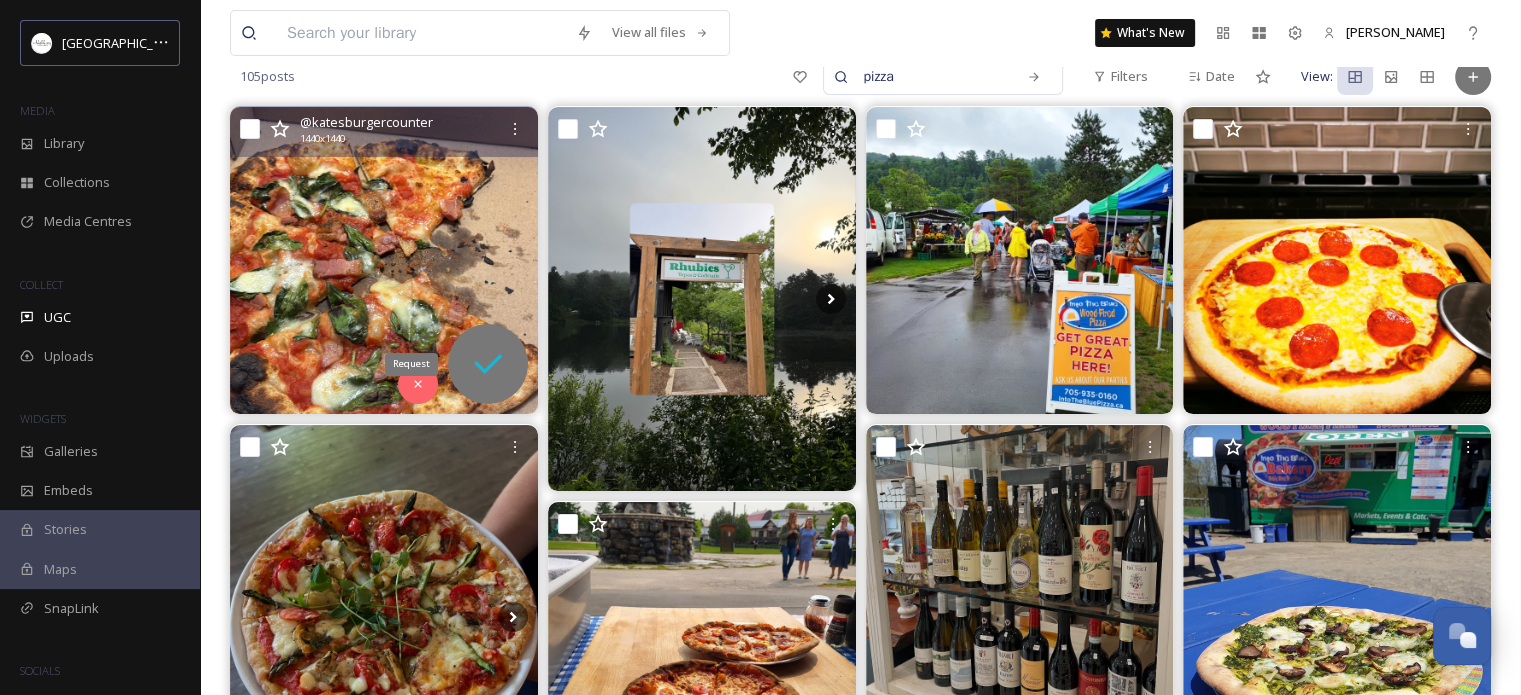 click 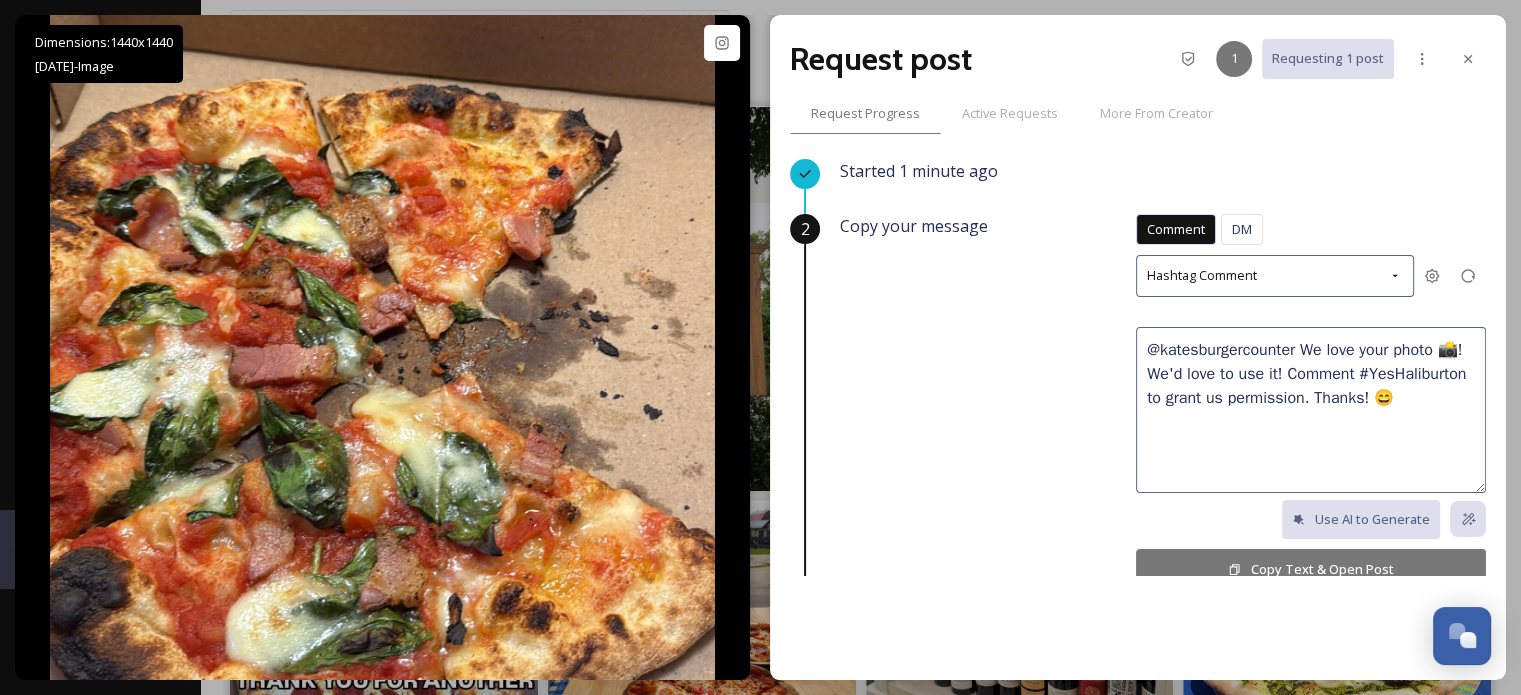click on "Copy Text & Open Post" at bounding box center [1311, 569] 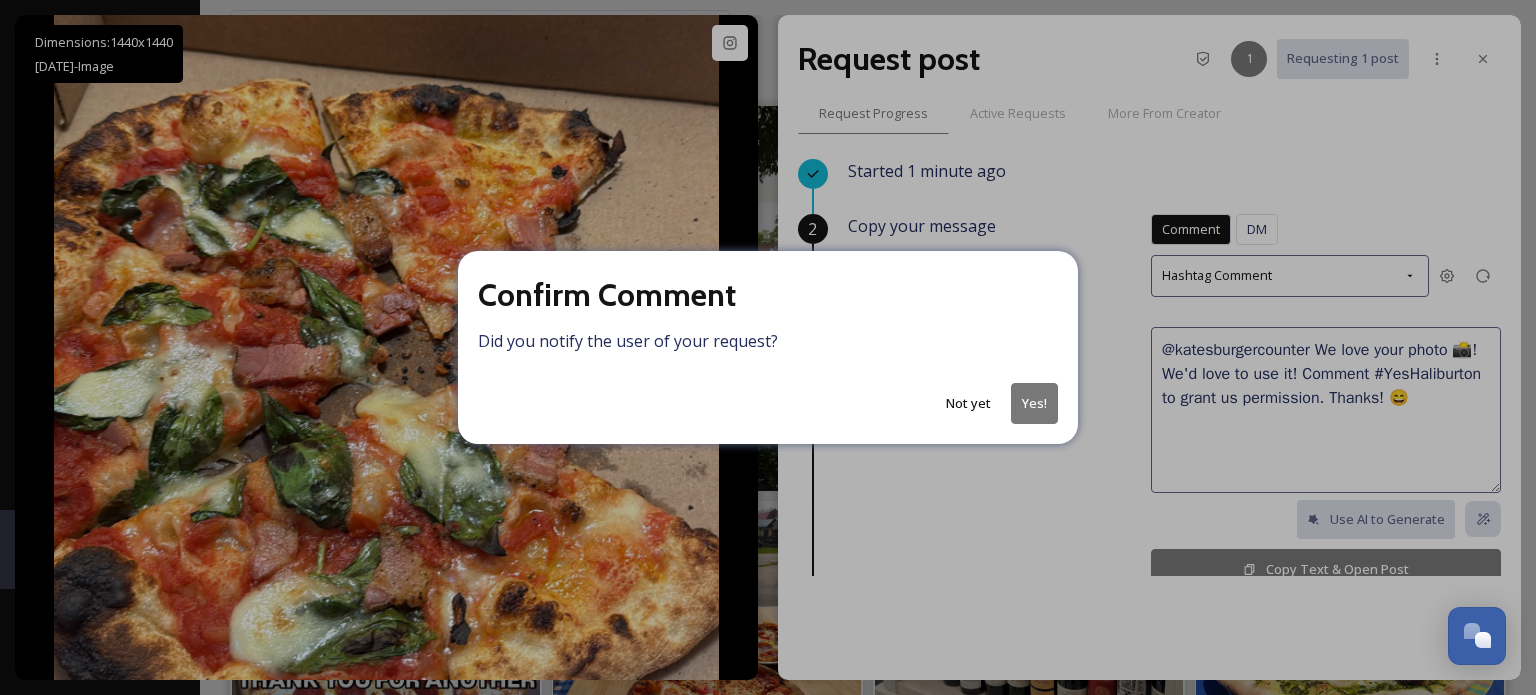 click on "Not yet" at bounding box center [968, 403] 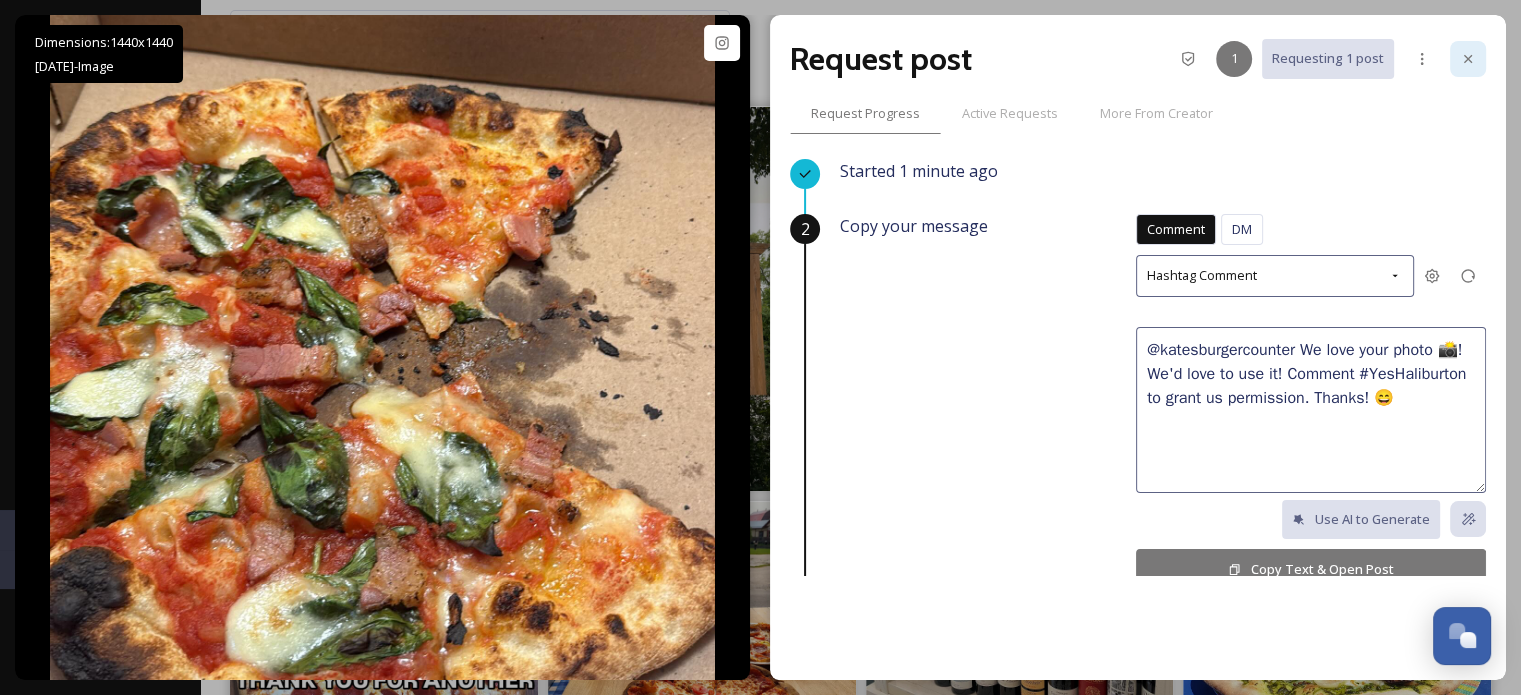 click at bounding box center (1468, 59) 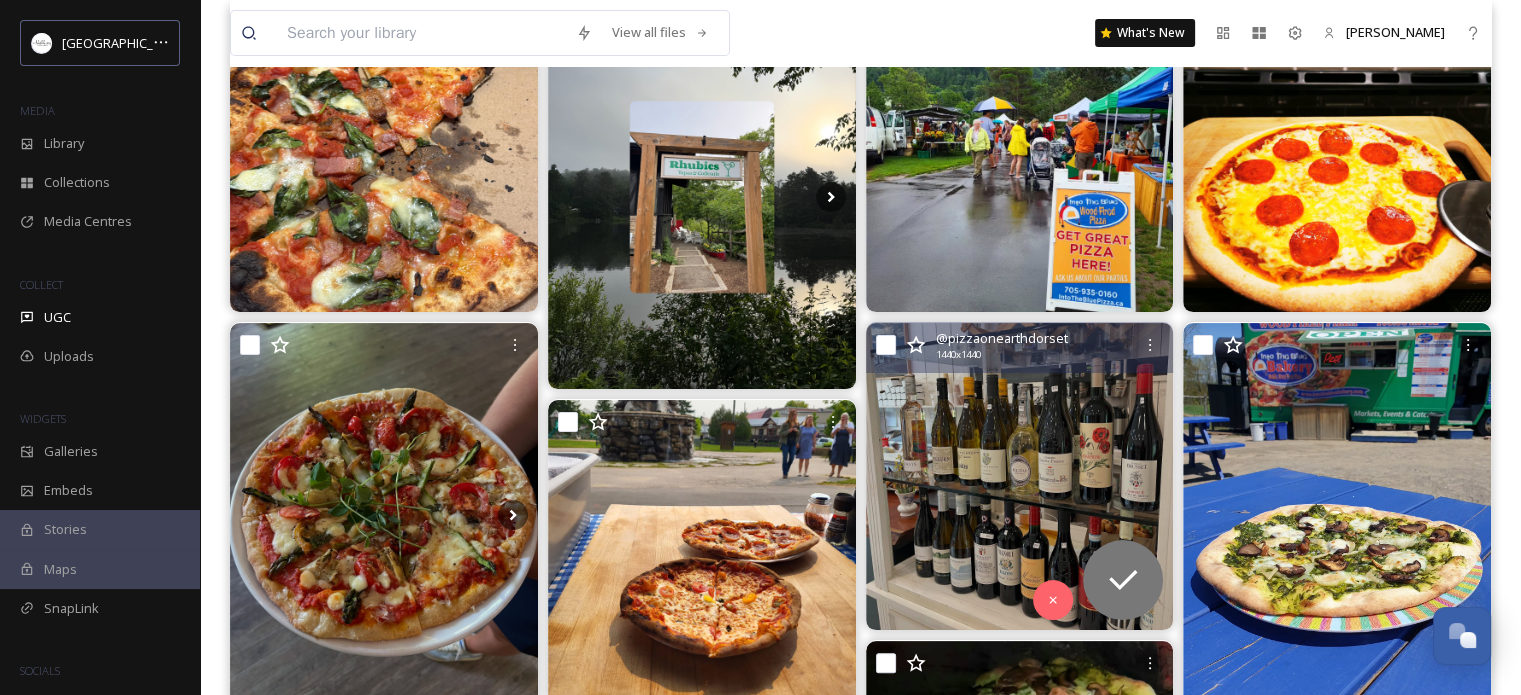 scroll, scrollTop: 500, scrollLeft: 0, axis: vertical 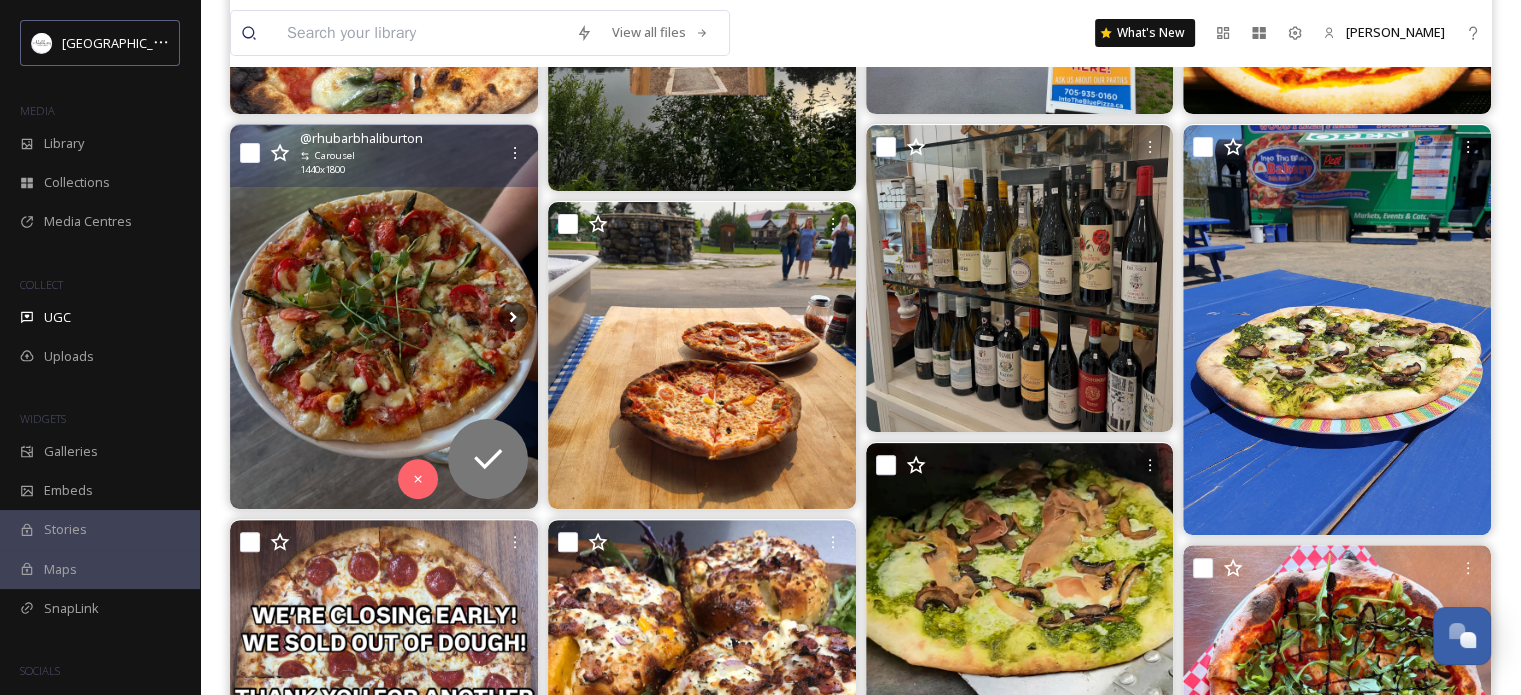 click at bounding box center (384, 317) 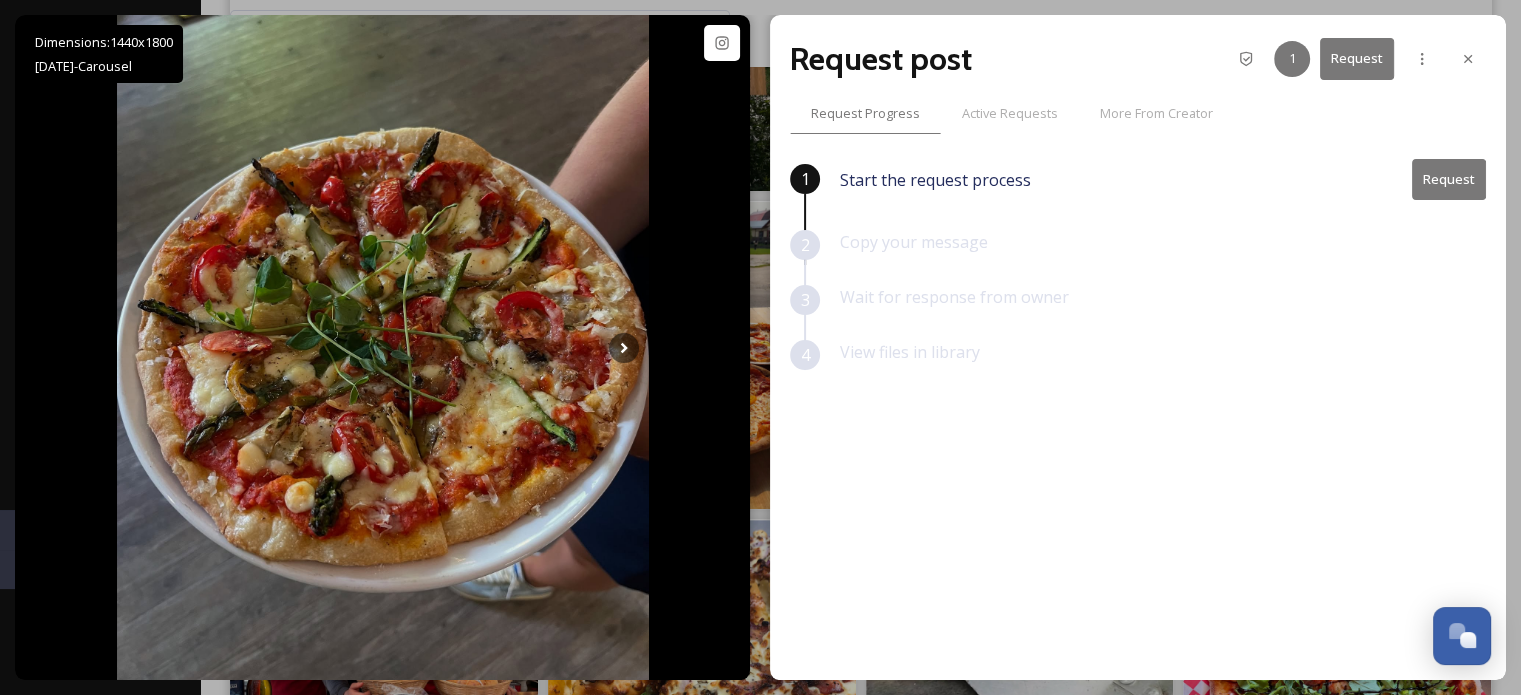 click on "Request" at bounding box center (1449, 179) 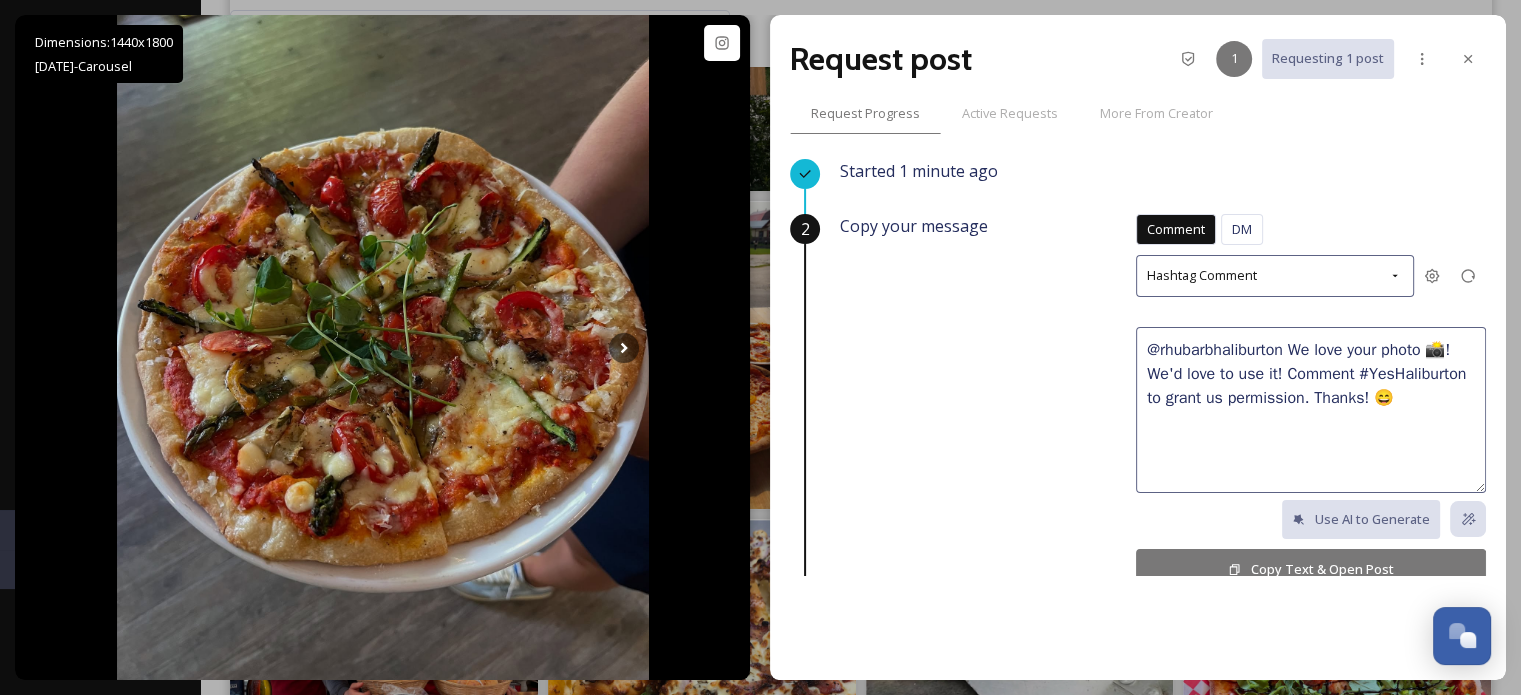 click on "Copy Text & Open Post" at bounding box center [1311, 569] 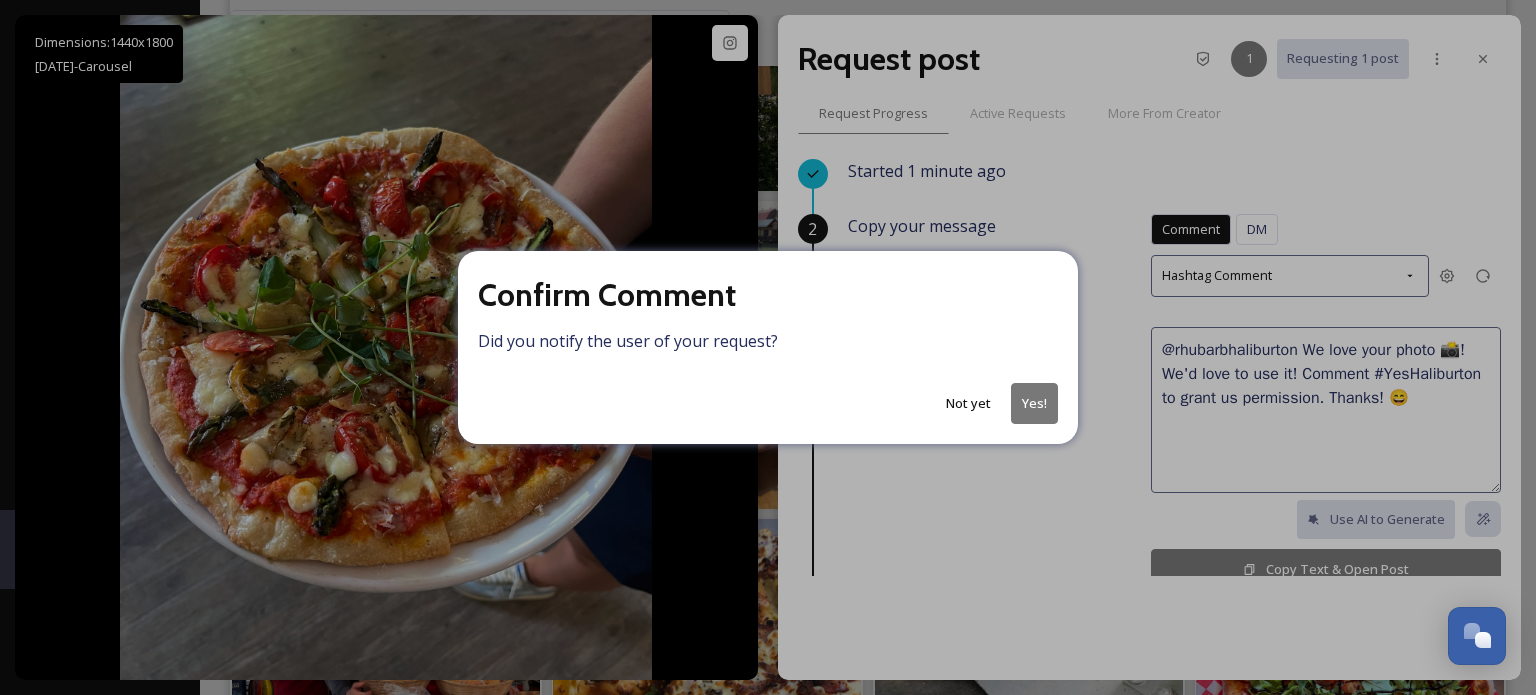 click on "Yes!" at bounding box center [1034, 403] 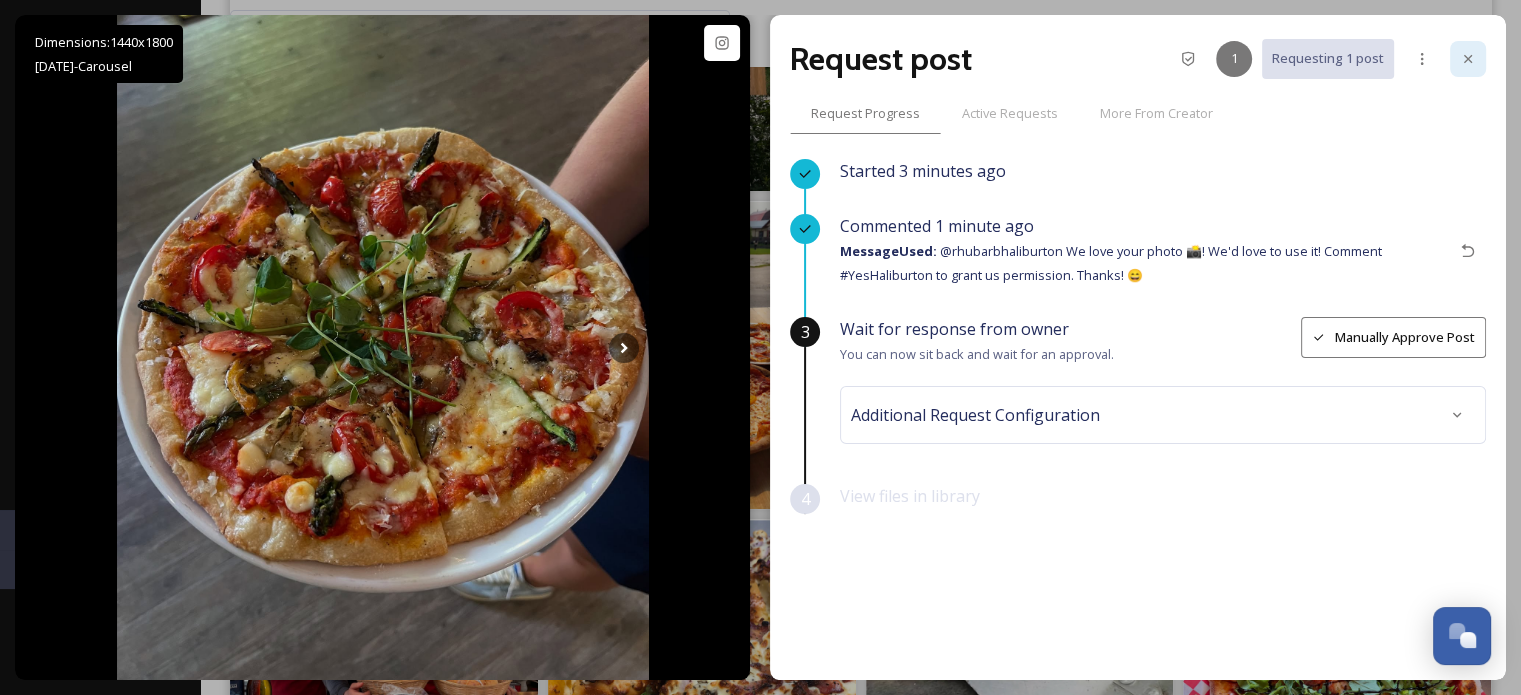 click 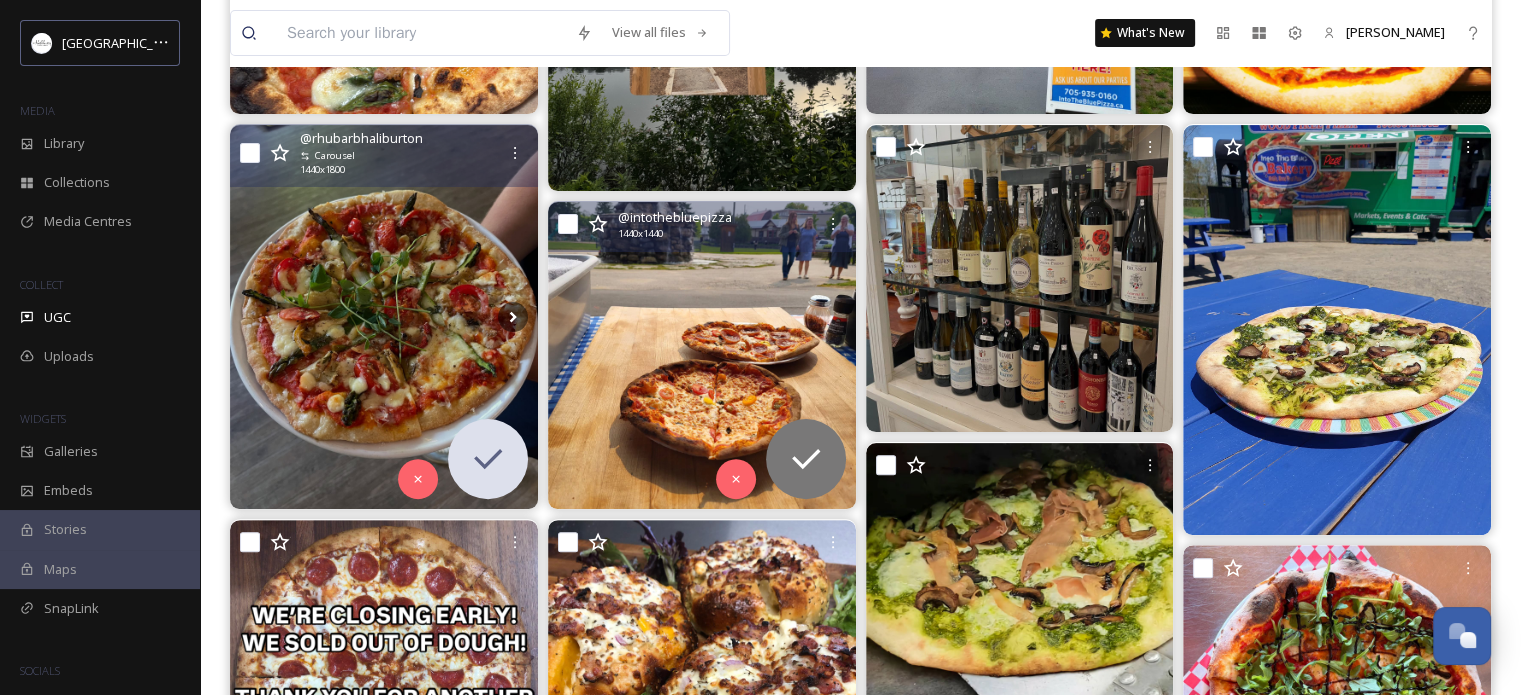 click at bounding box center (702, 356) 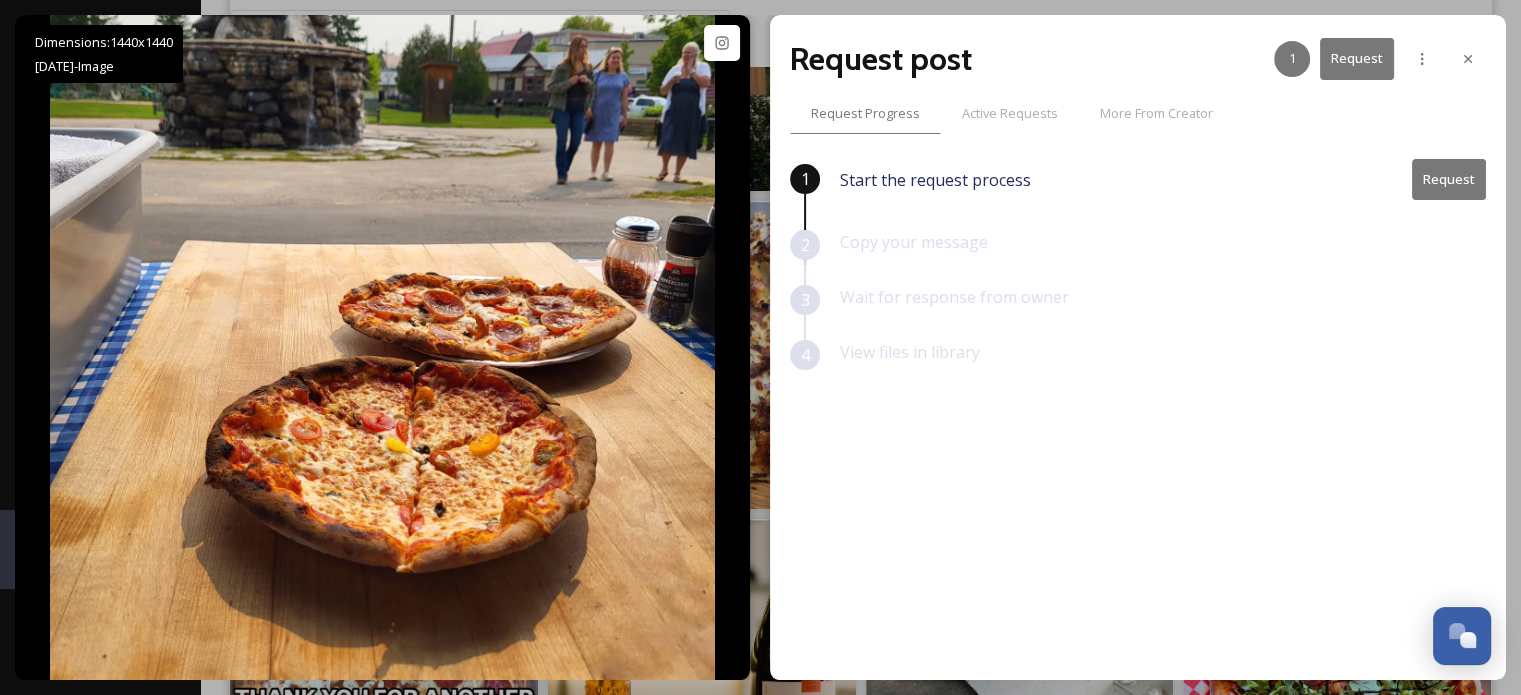 click on "Request" at bounding box center (1449, 179) 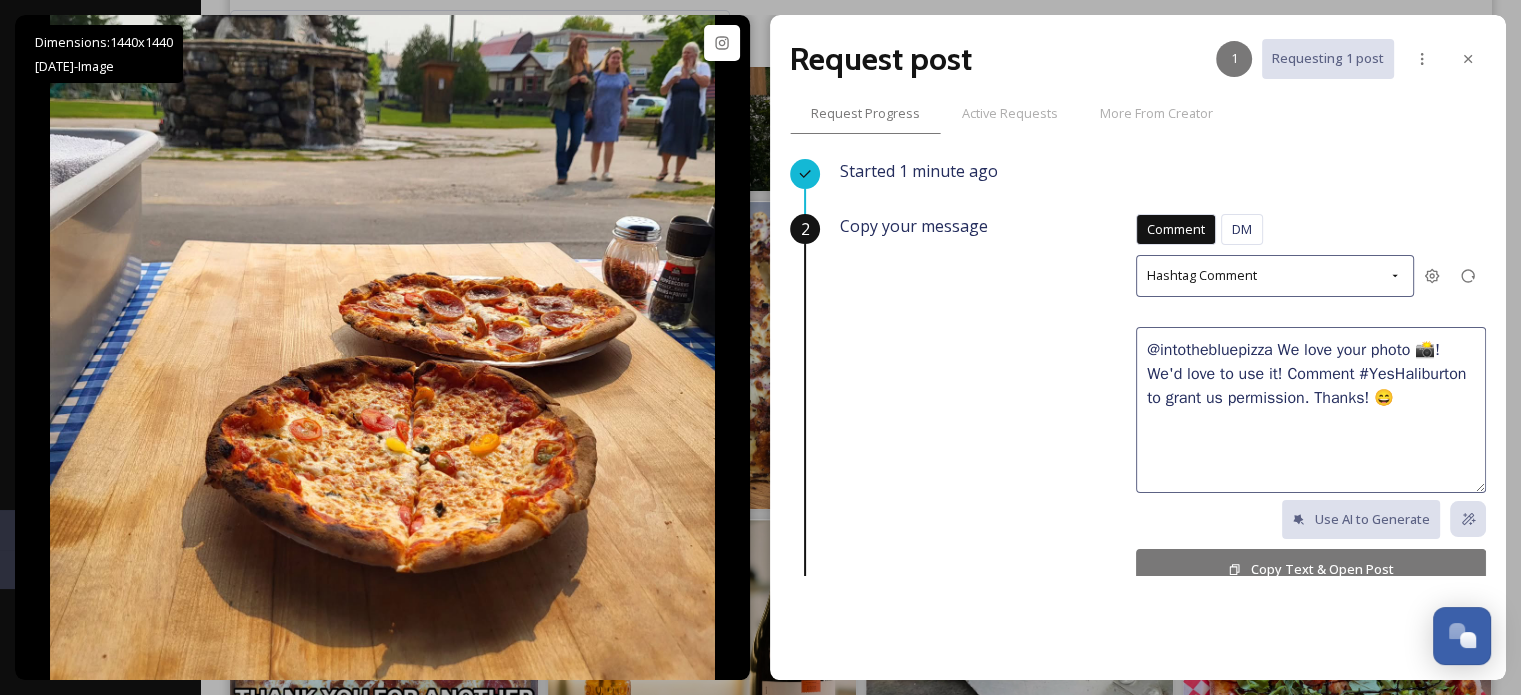 click on "Copy Text & Open Post" at bounding box center [1311, 569] 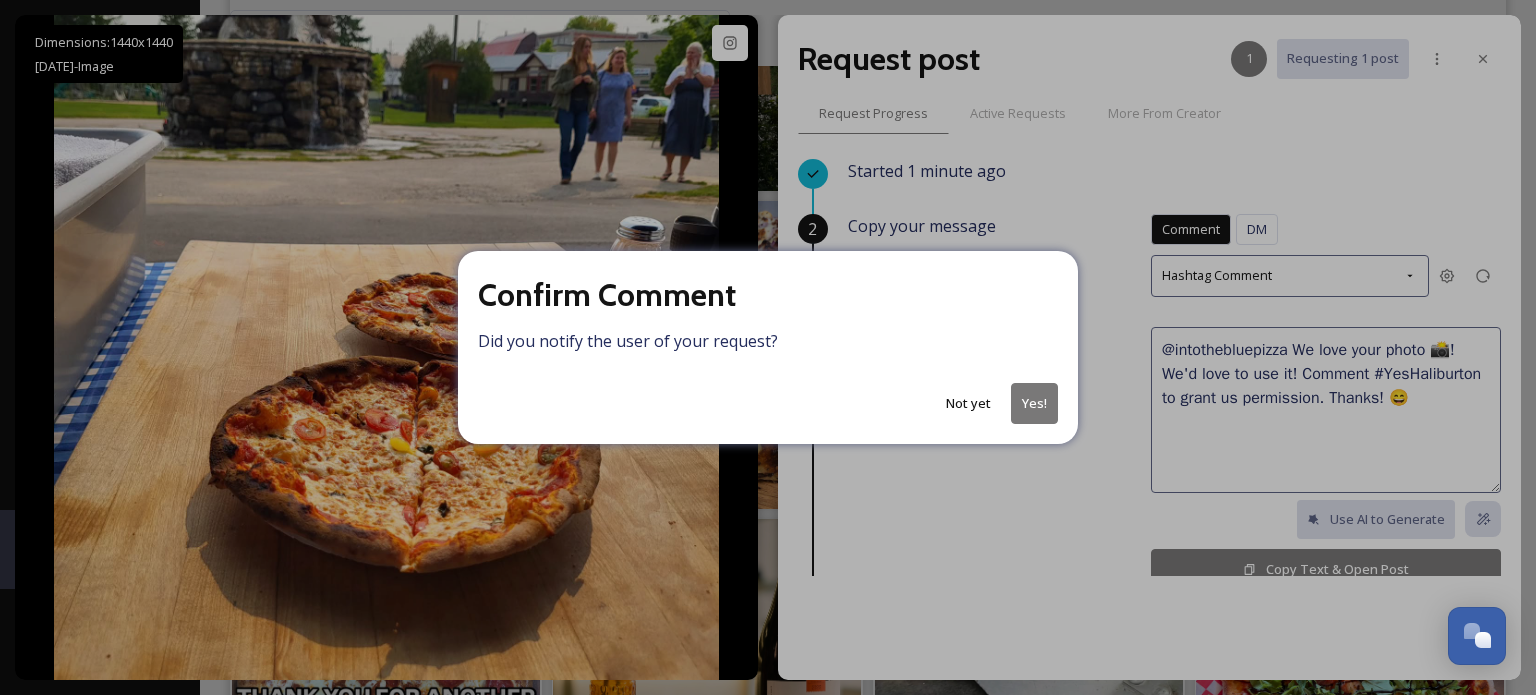 click on "Yes!" at bounding box center [1034, 403] 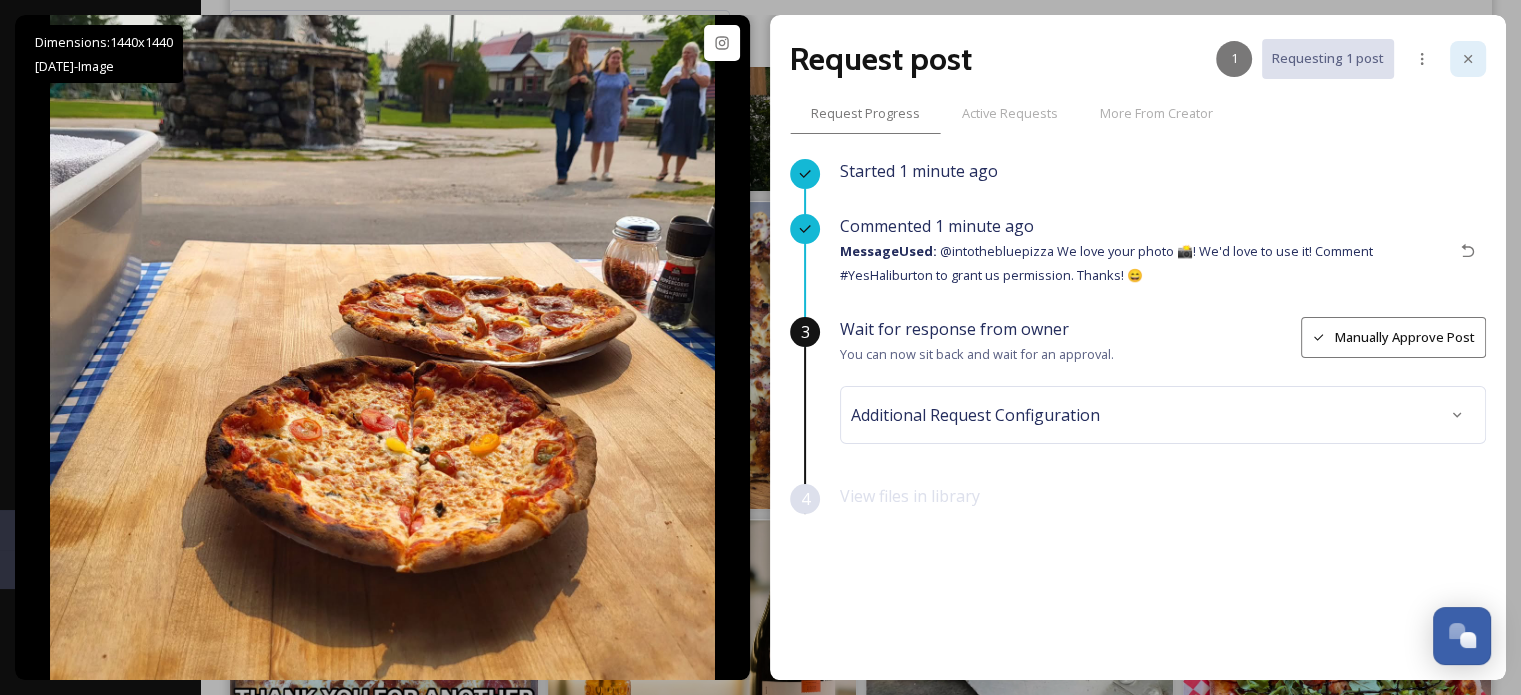 click 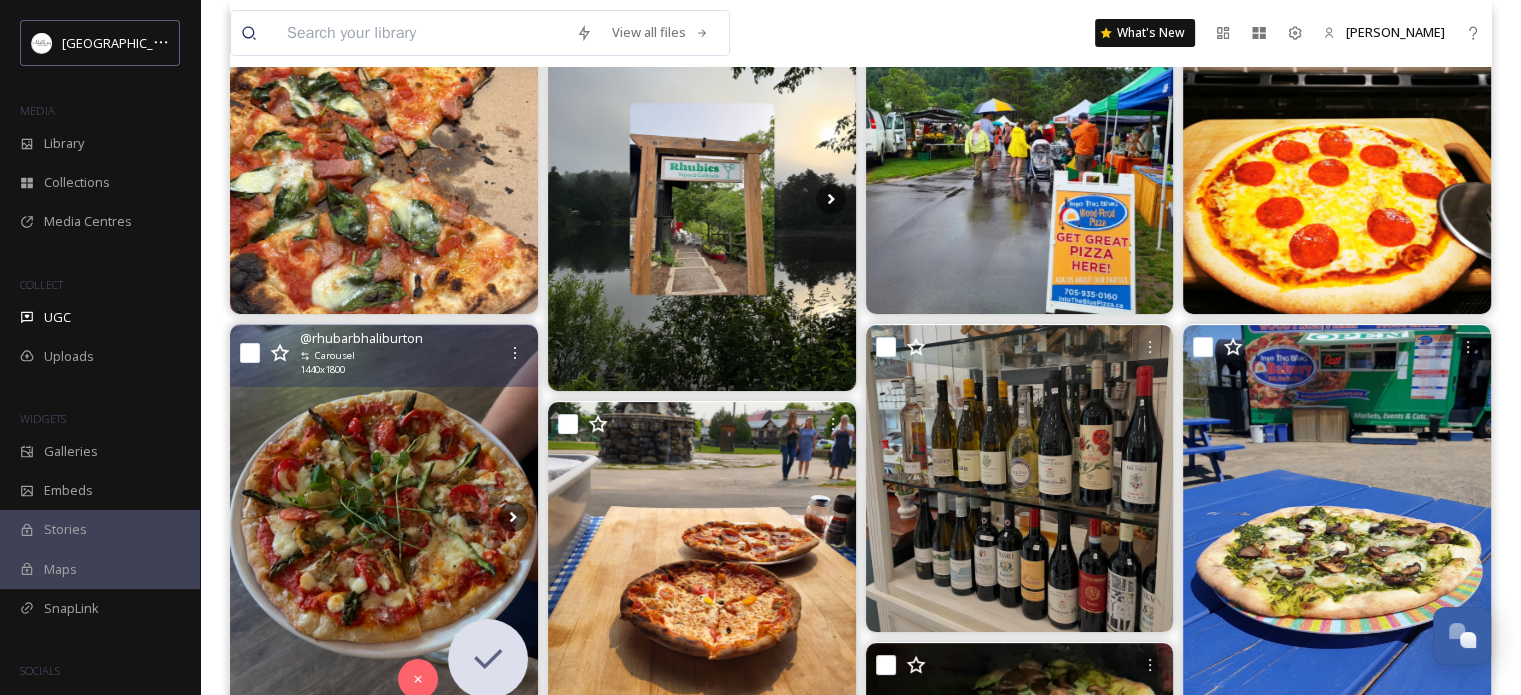 scroll, scrollTop: 400, scrollLeft: 0, axis: vertical 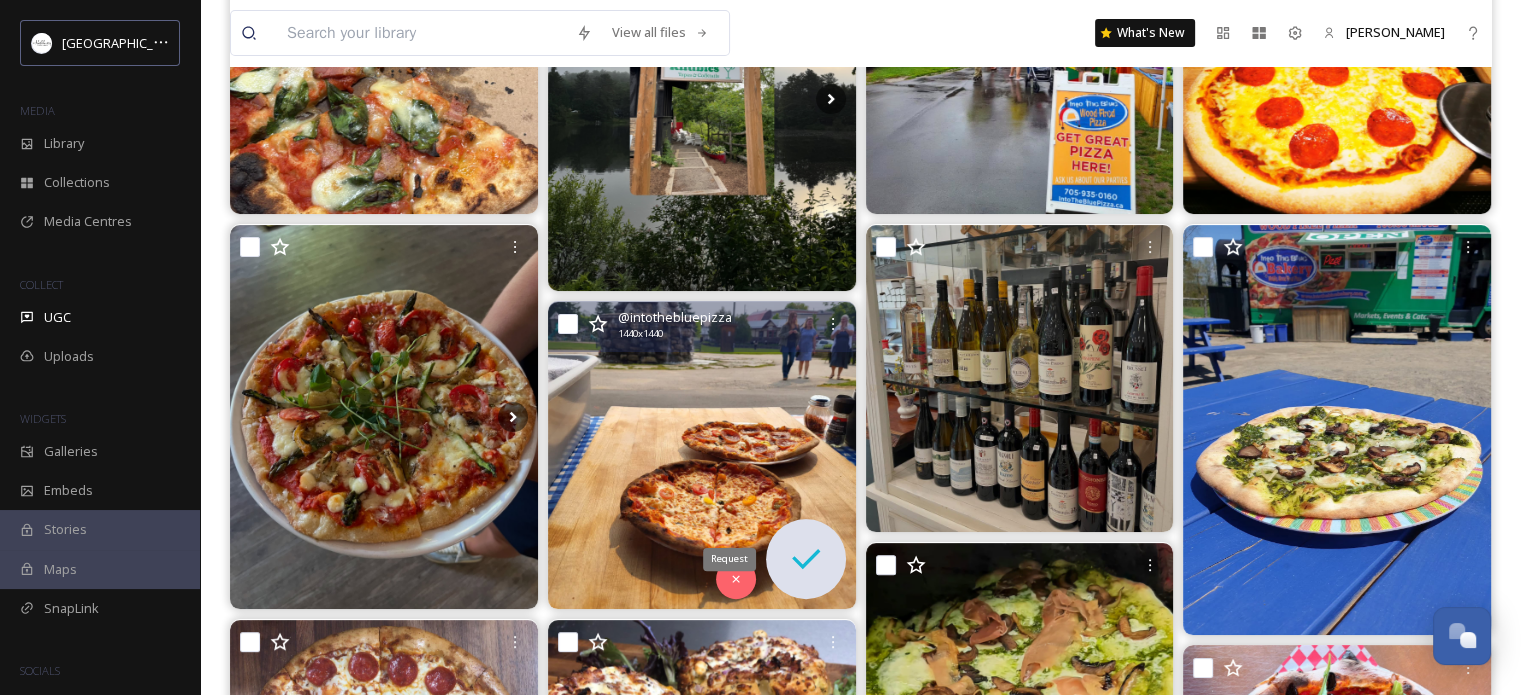 click 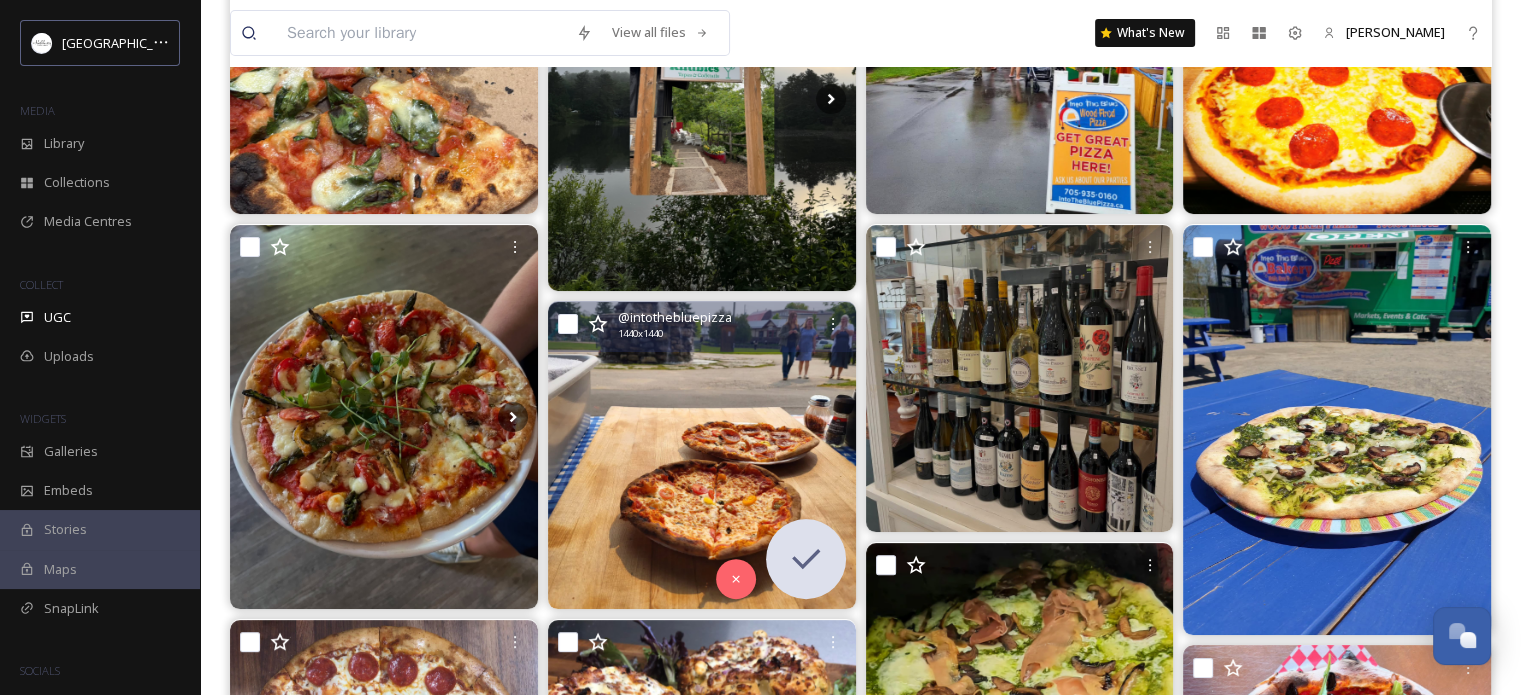 click at bounding box center [702, 456] 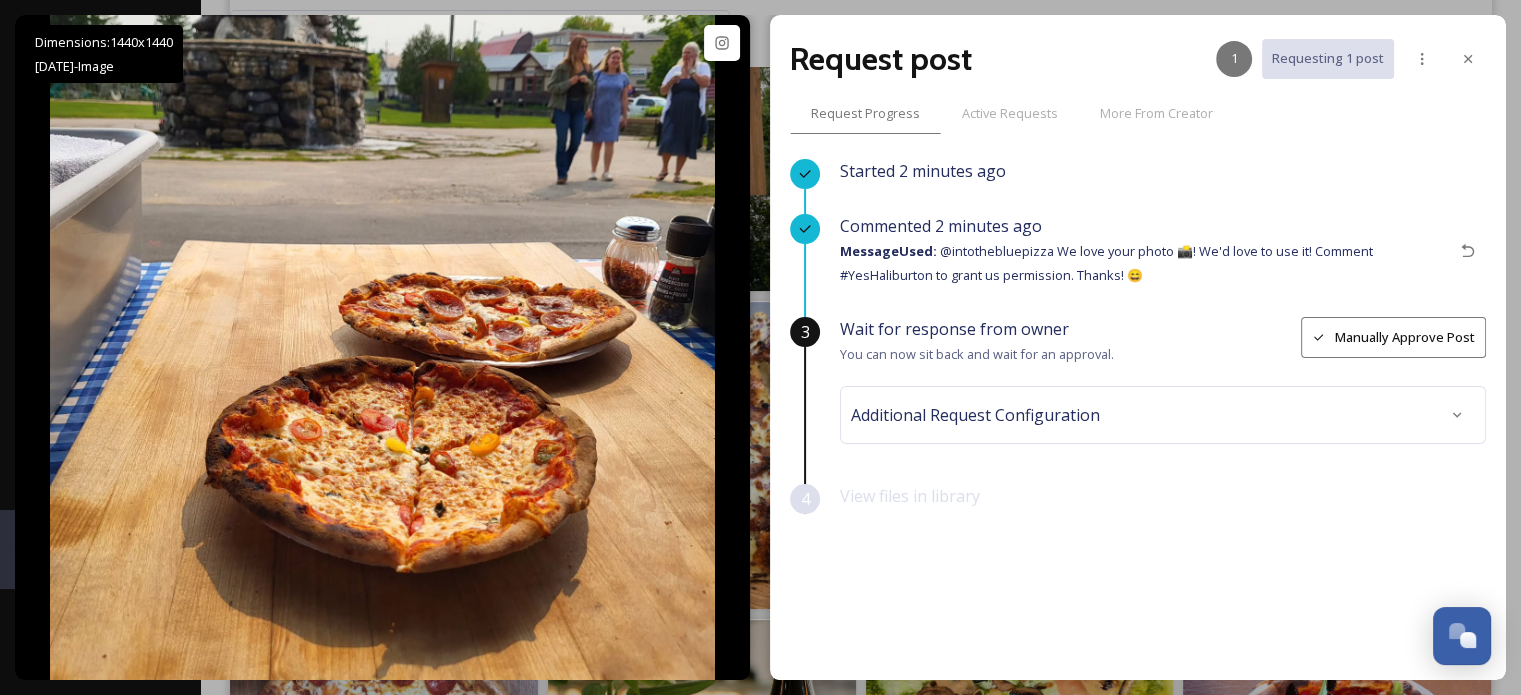 click on "Manually Approve Post" at bounding box center [1393, 337] 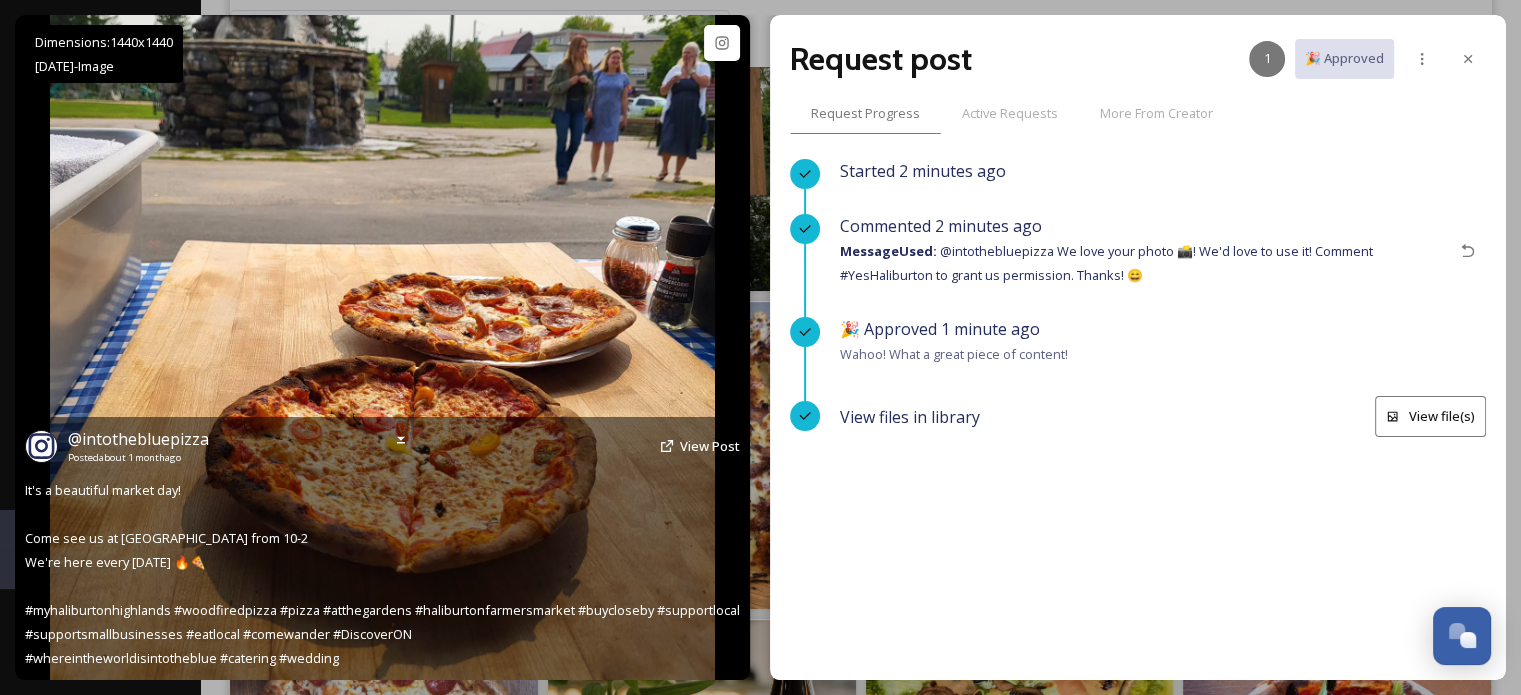 click at bounding box center [382, 347] 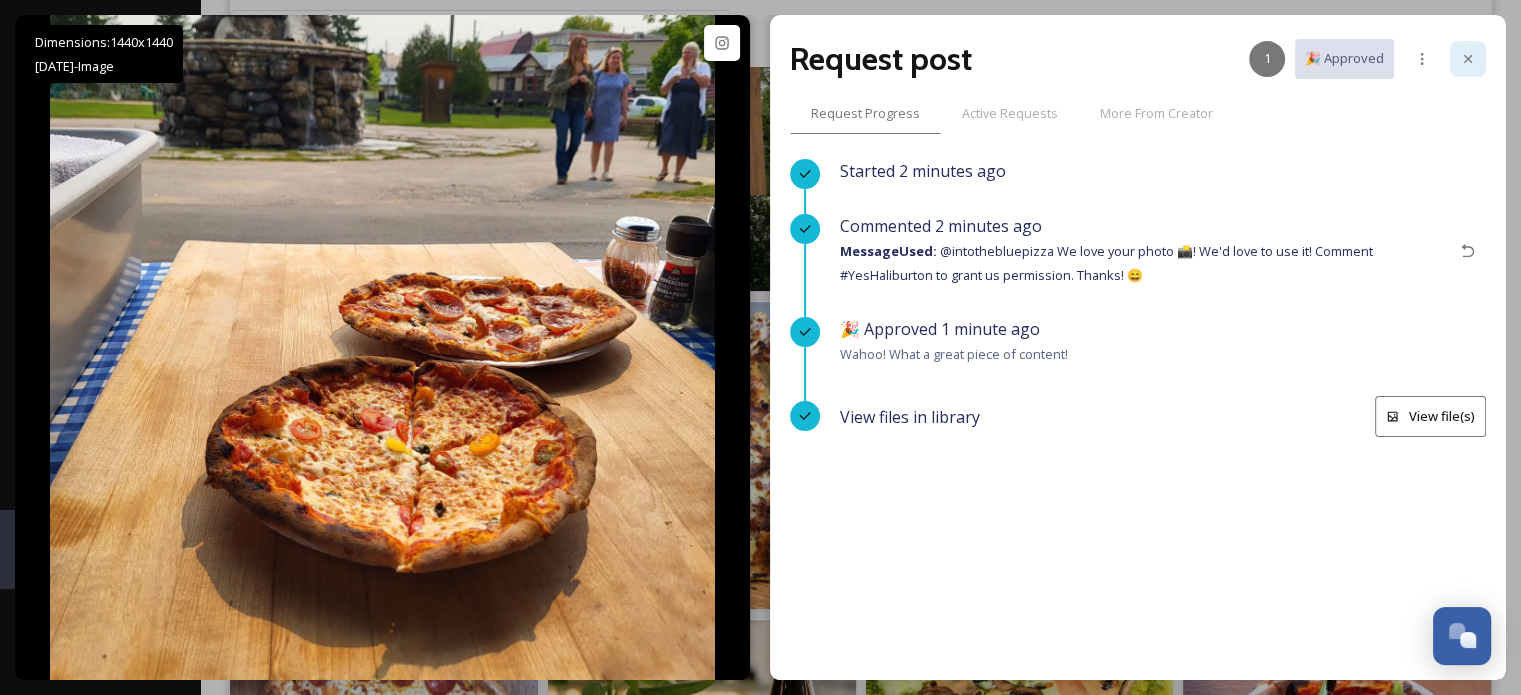 click 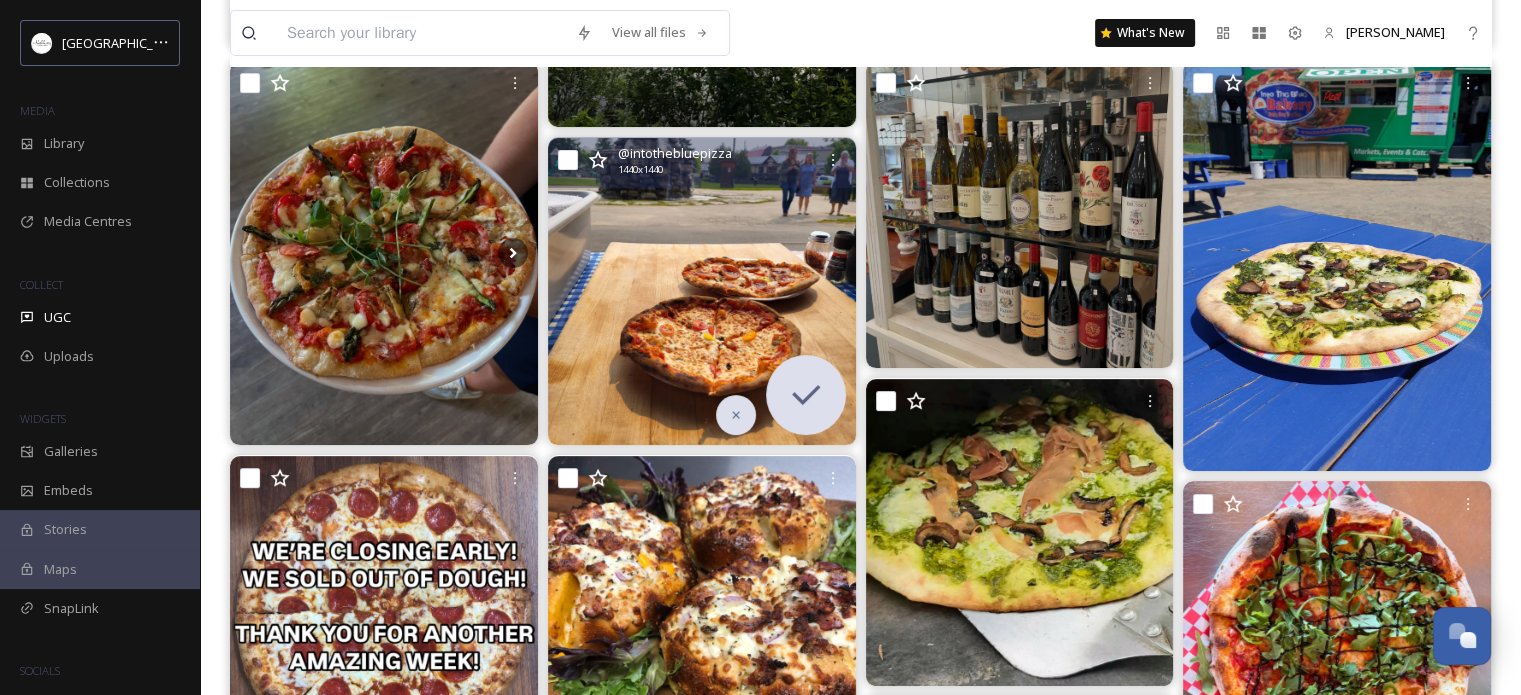 scroll, scrollTop: 600, scrollLeft: 0, axis: vertical 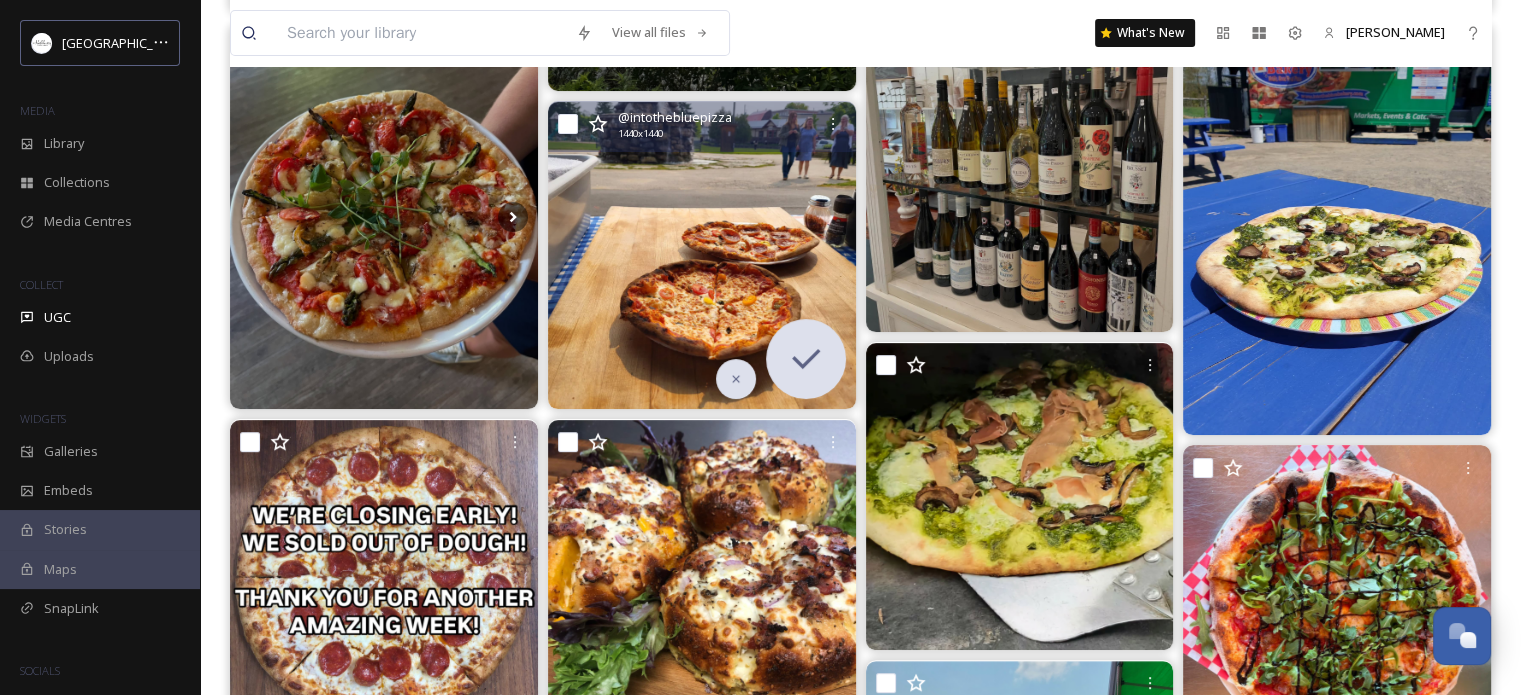click at bounding box center [702, 256] 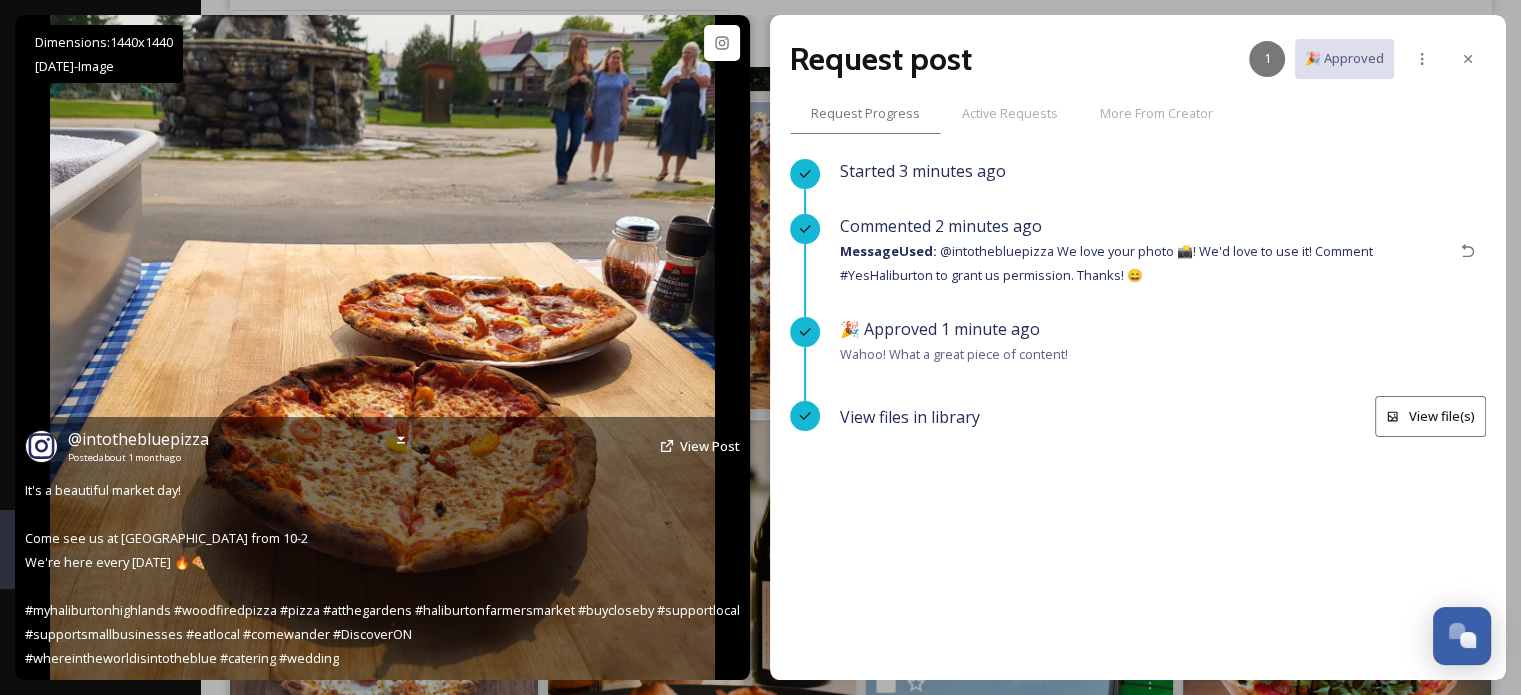 click at bounding box center (382, 347) 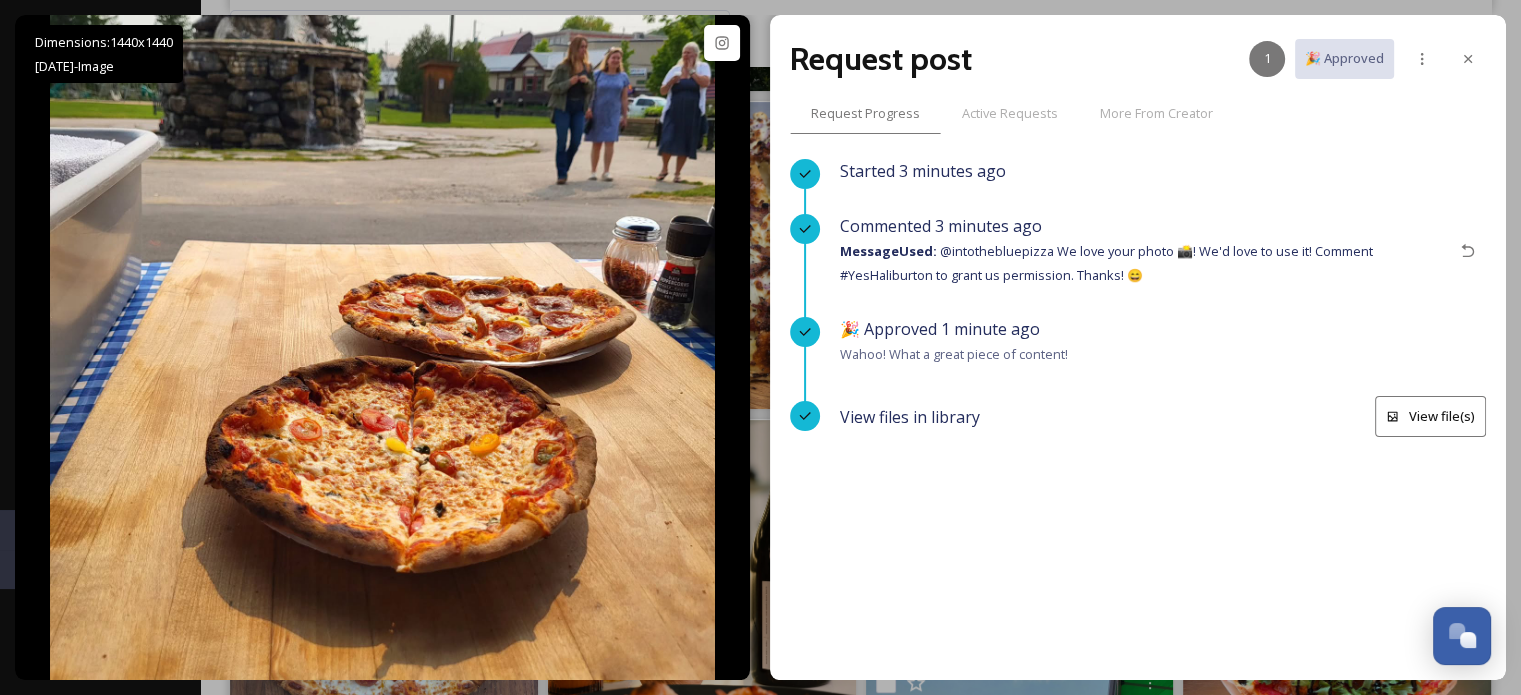 click on "View file(s)" at bounding box center [1430, 416] 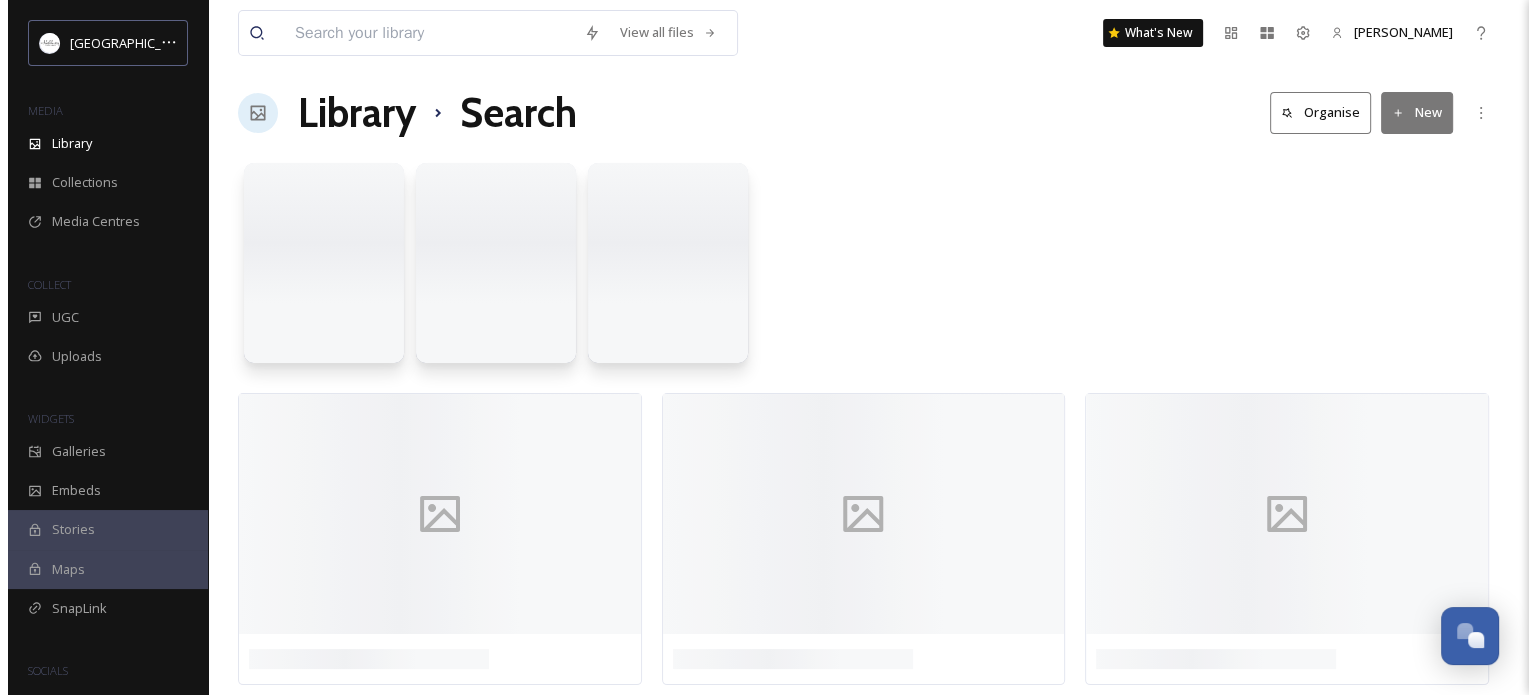 scroll, scrollTop: 0, scrollLeft: 0, axis: both 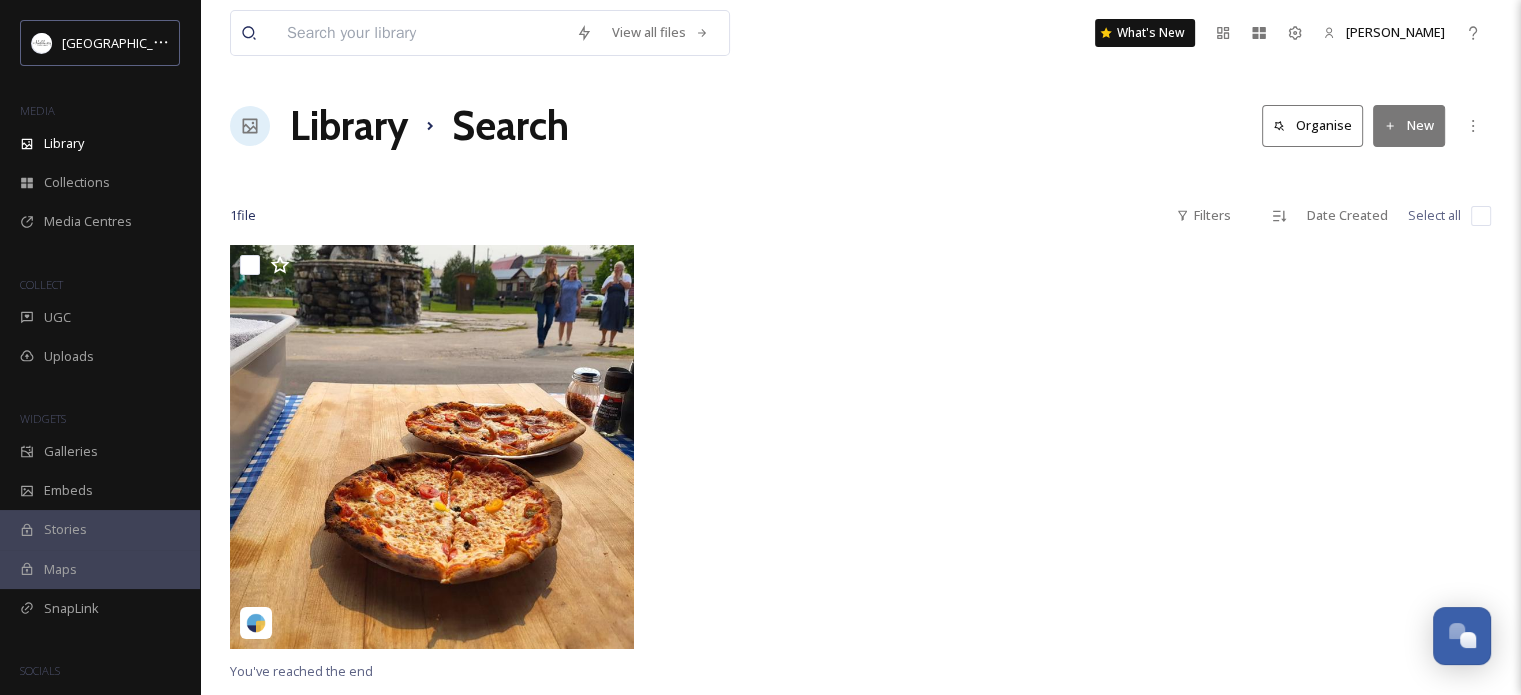 click on "Organise" at bounding box center (1312, 125) 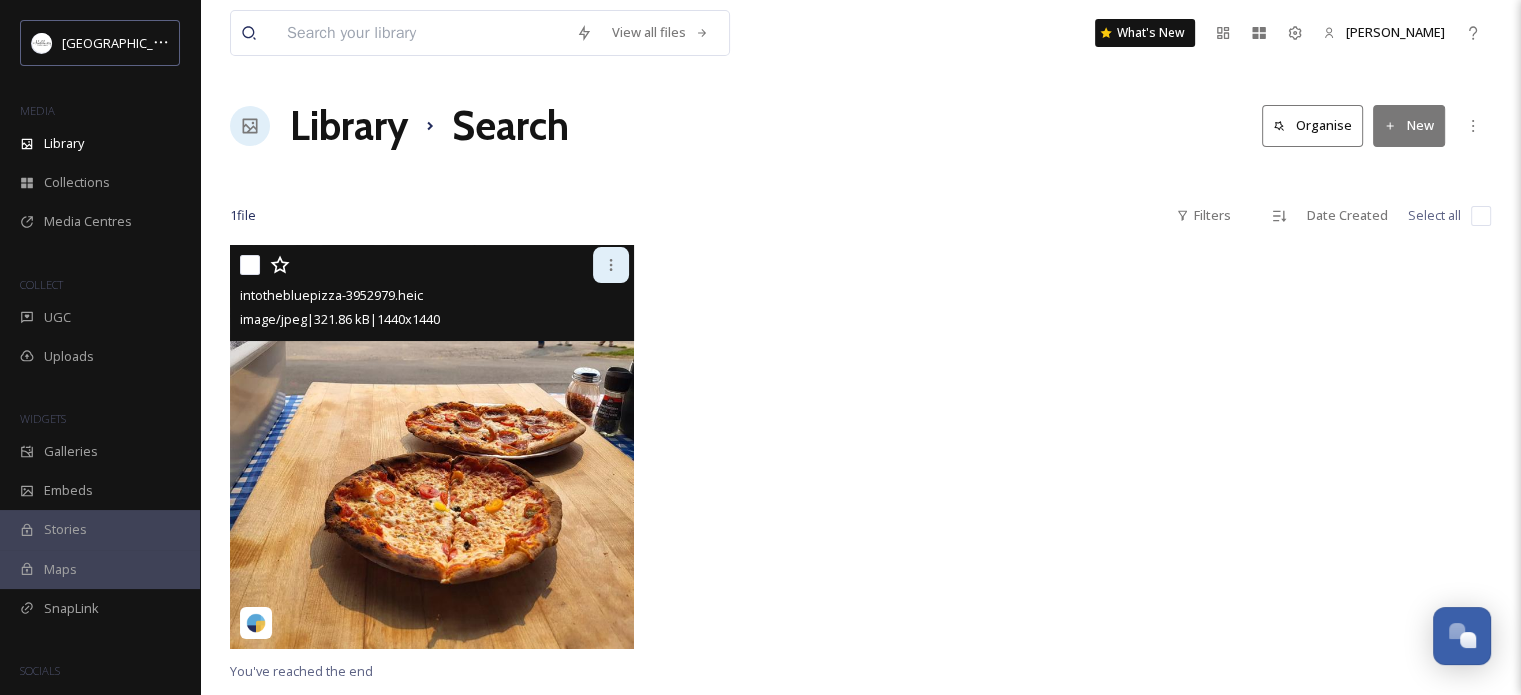 click 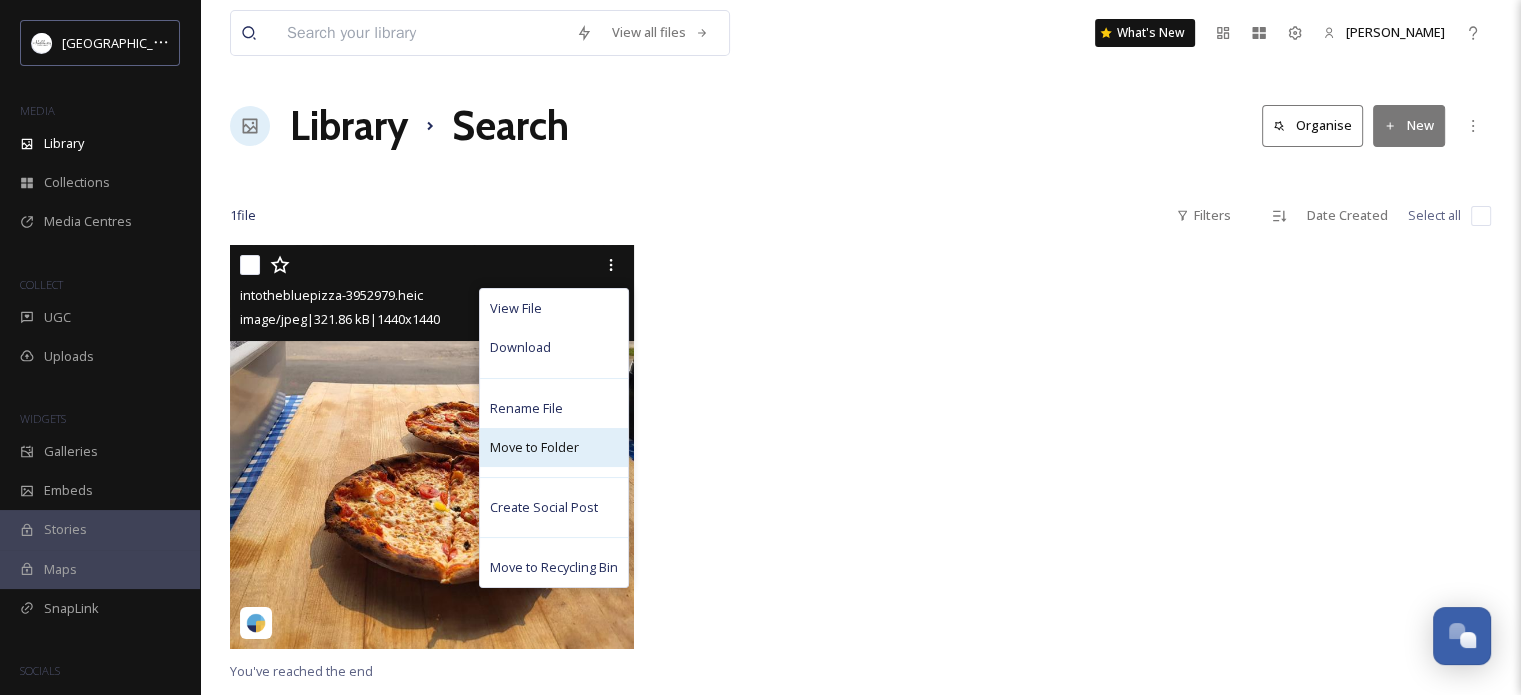 click on "Move to Folder" at bounding box center (534, 447) 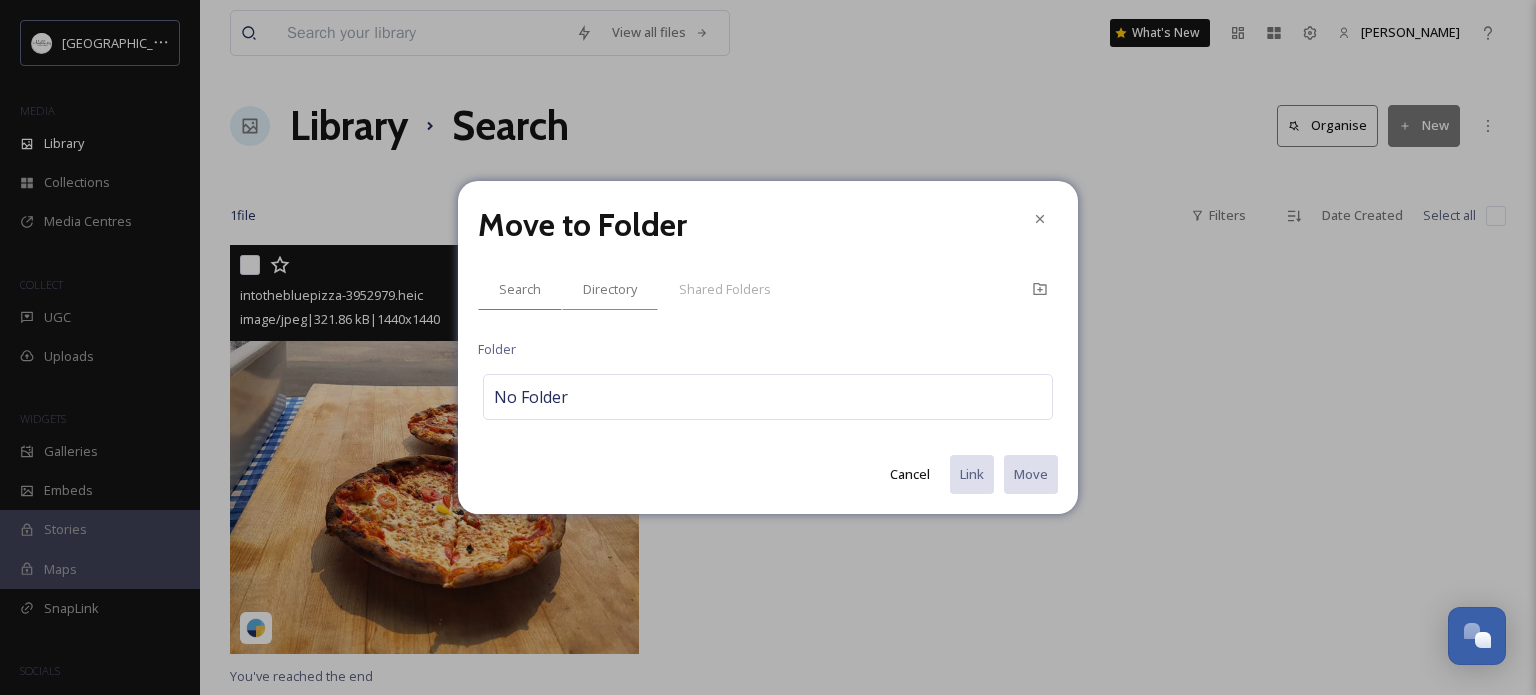 click on "Directory" at bounding box center (610, 289) 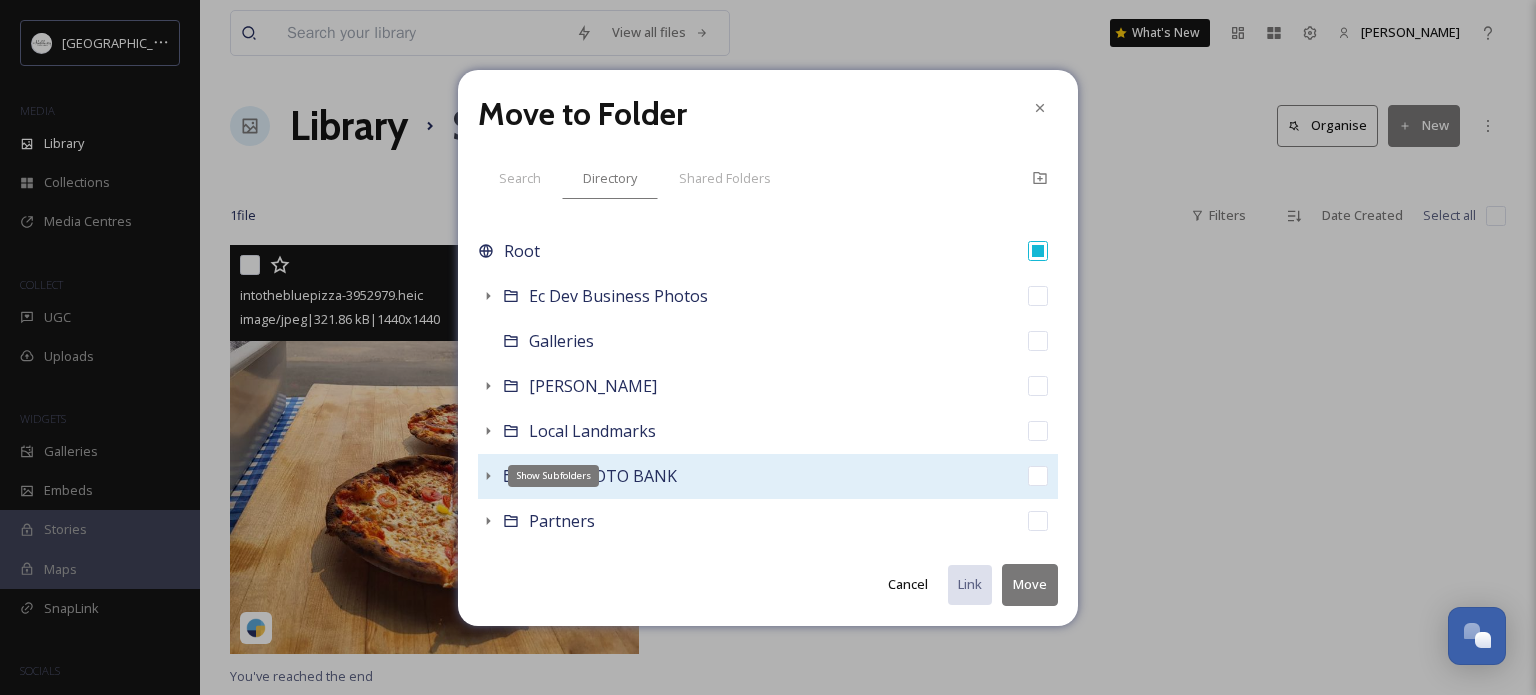 click 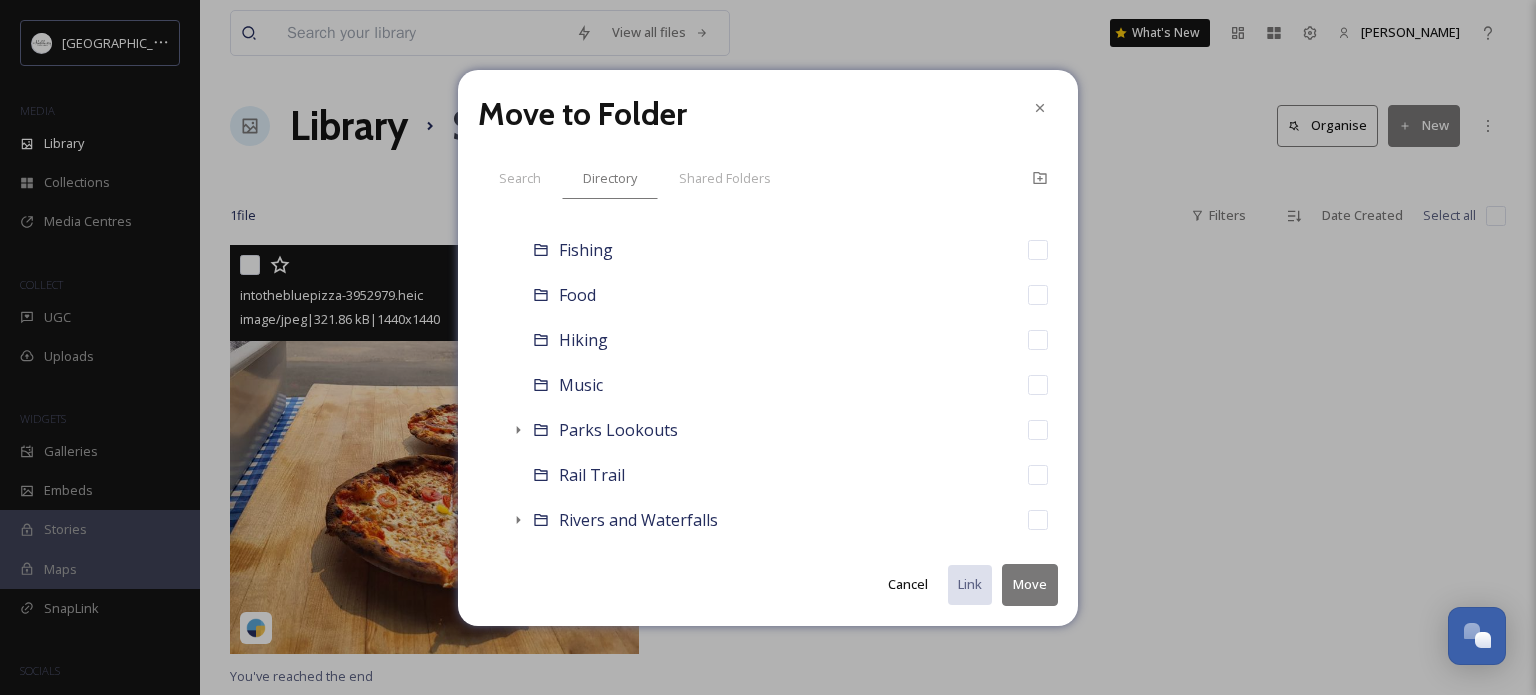 scroll, scrollTop: 500, scrollLeft: 0, axis: vertical 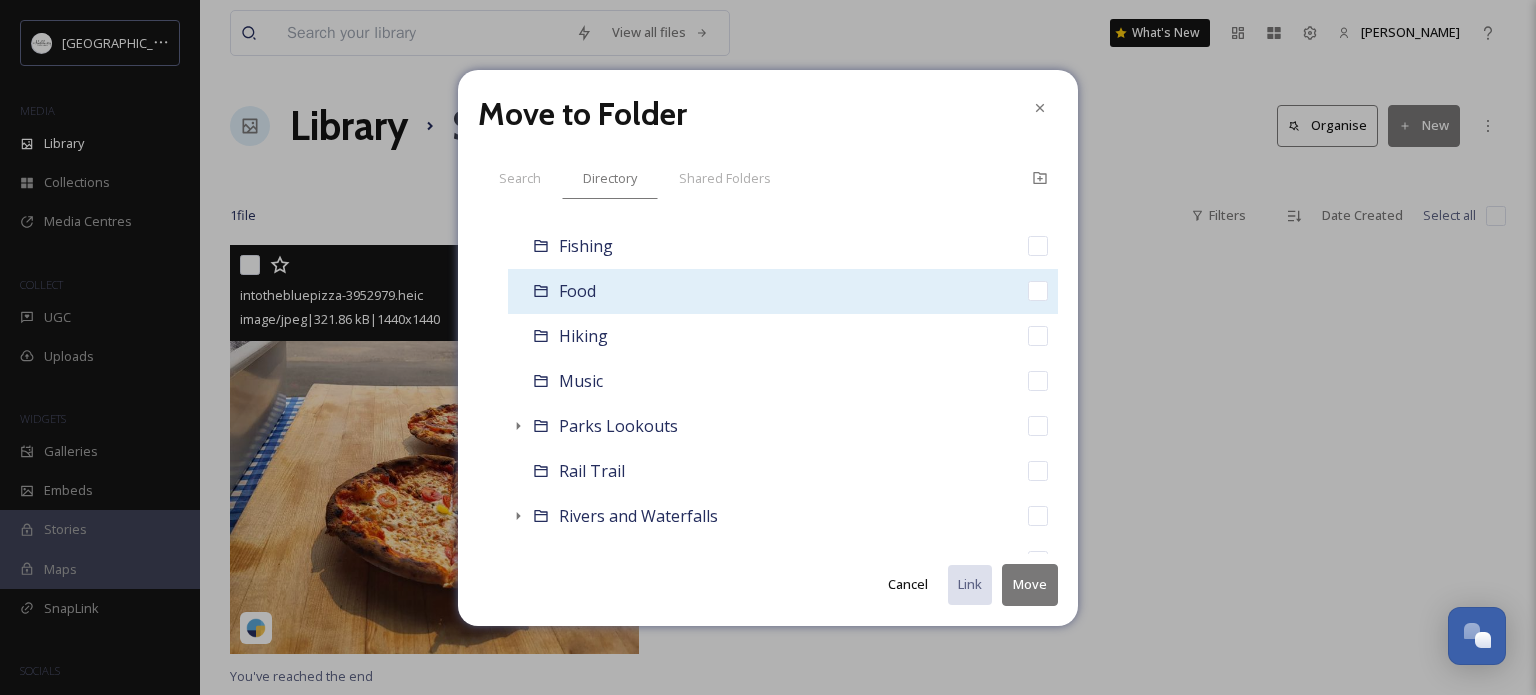click on "Food" at bounding box center [577, 291] 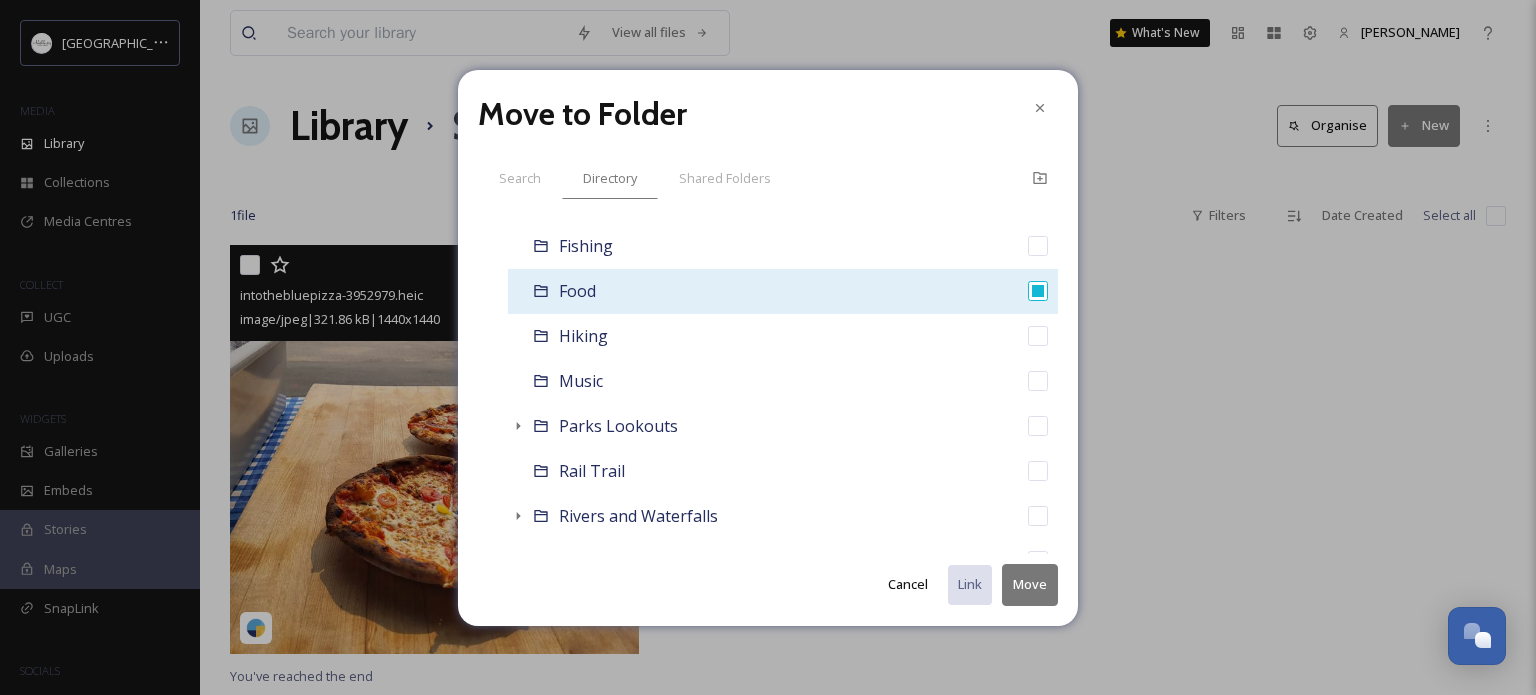 checkbox on "false" 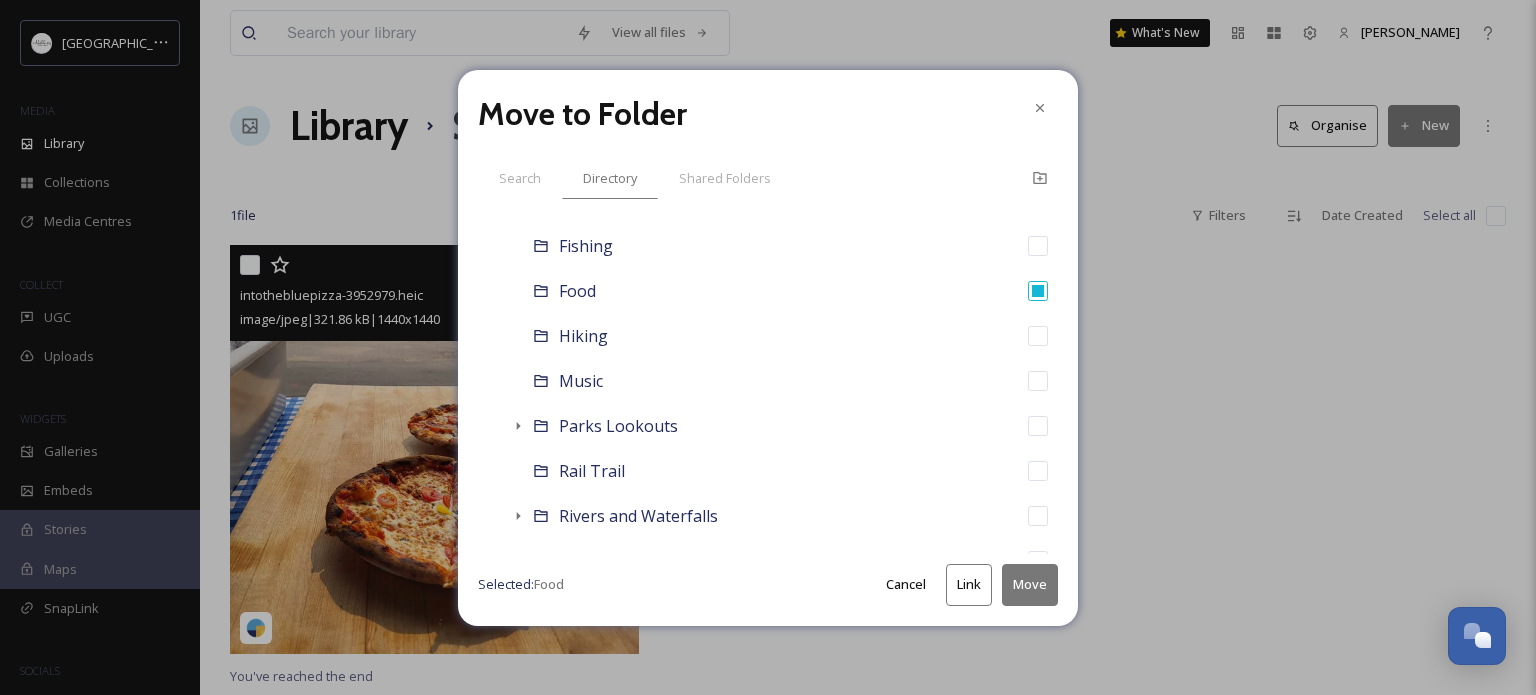 click on "Move" at bounding box center (1030, 584) 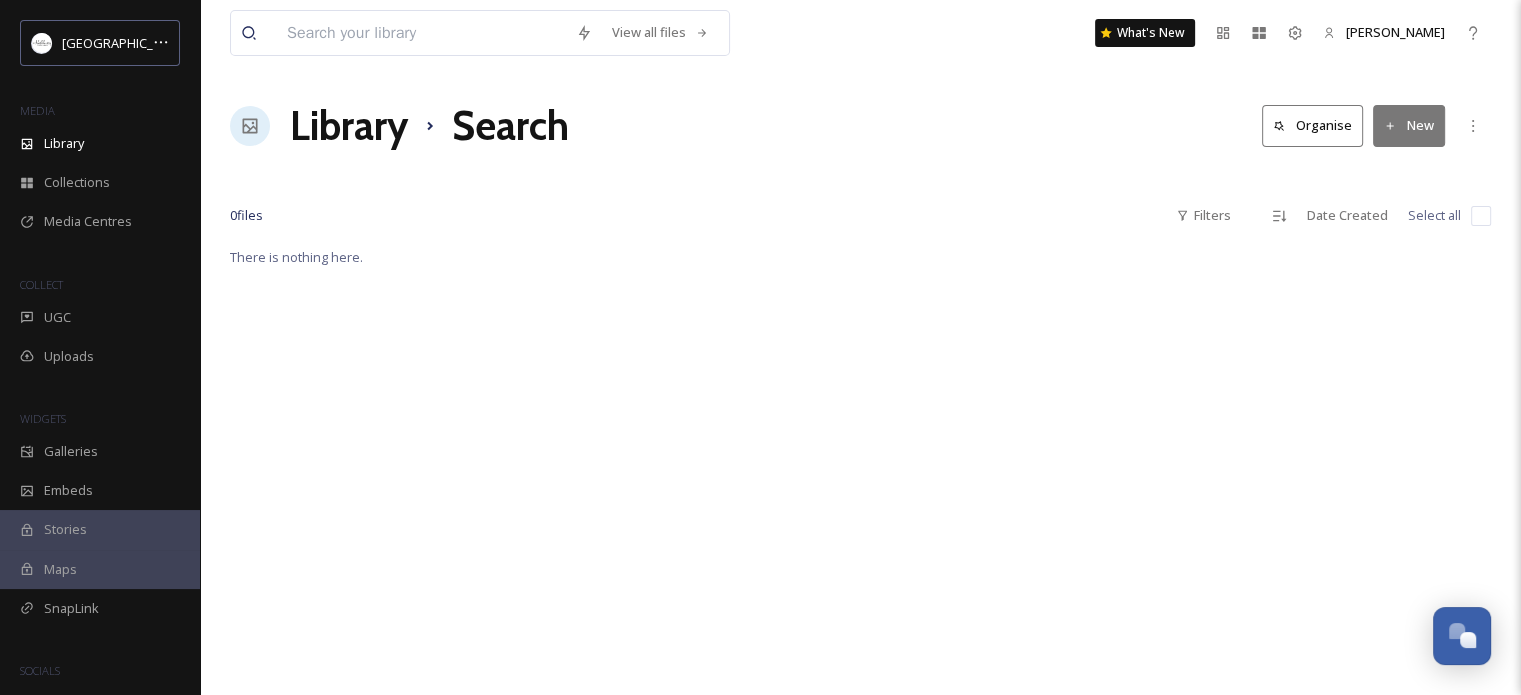 click on "Library" at bounding box center (349, 126) 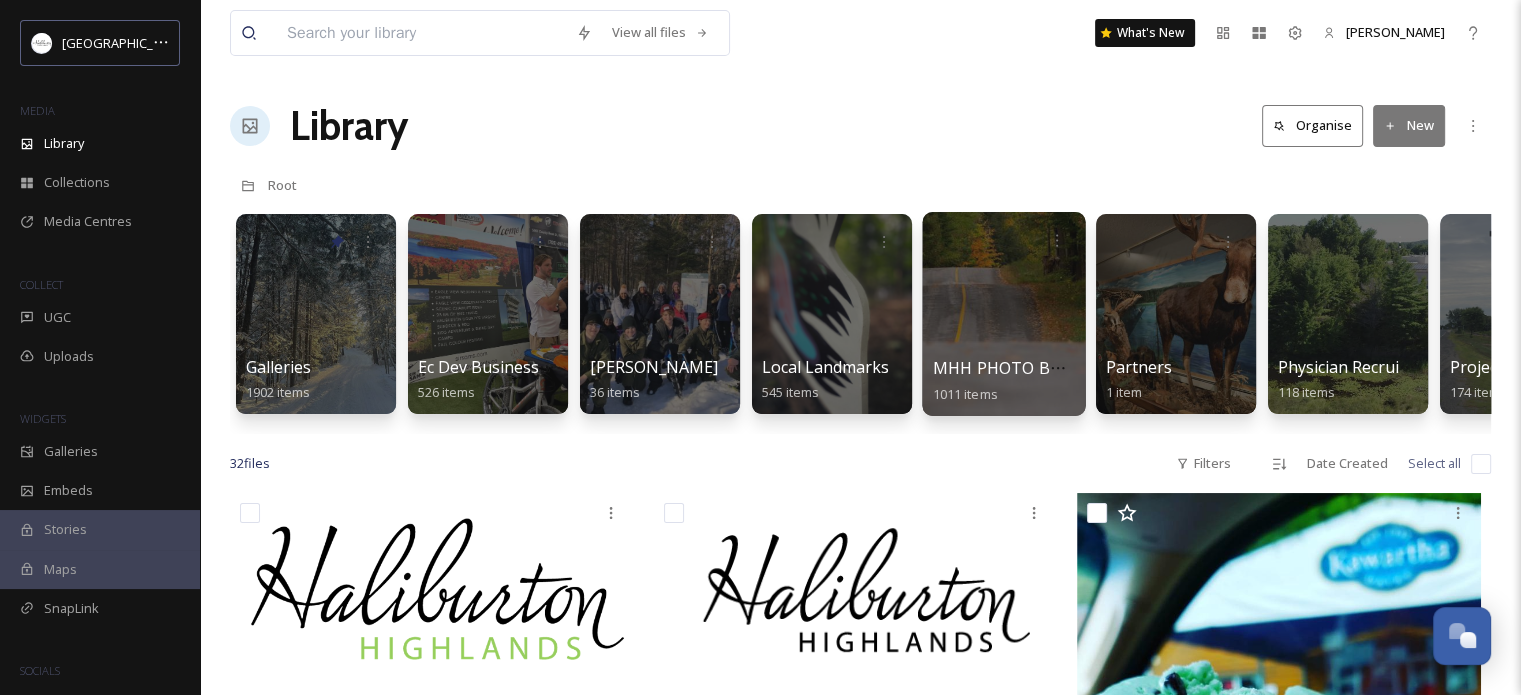 click on "MHH PHOTO BANK" at bounding box center [1008, 368] 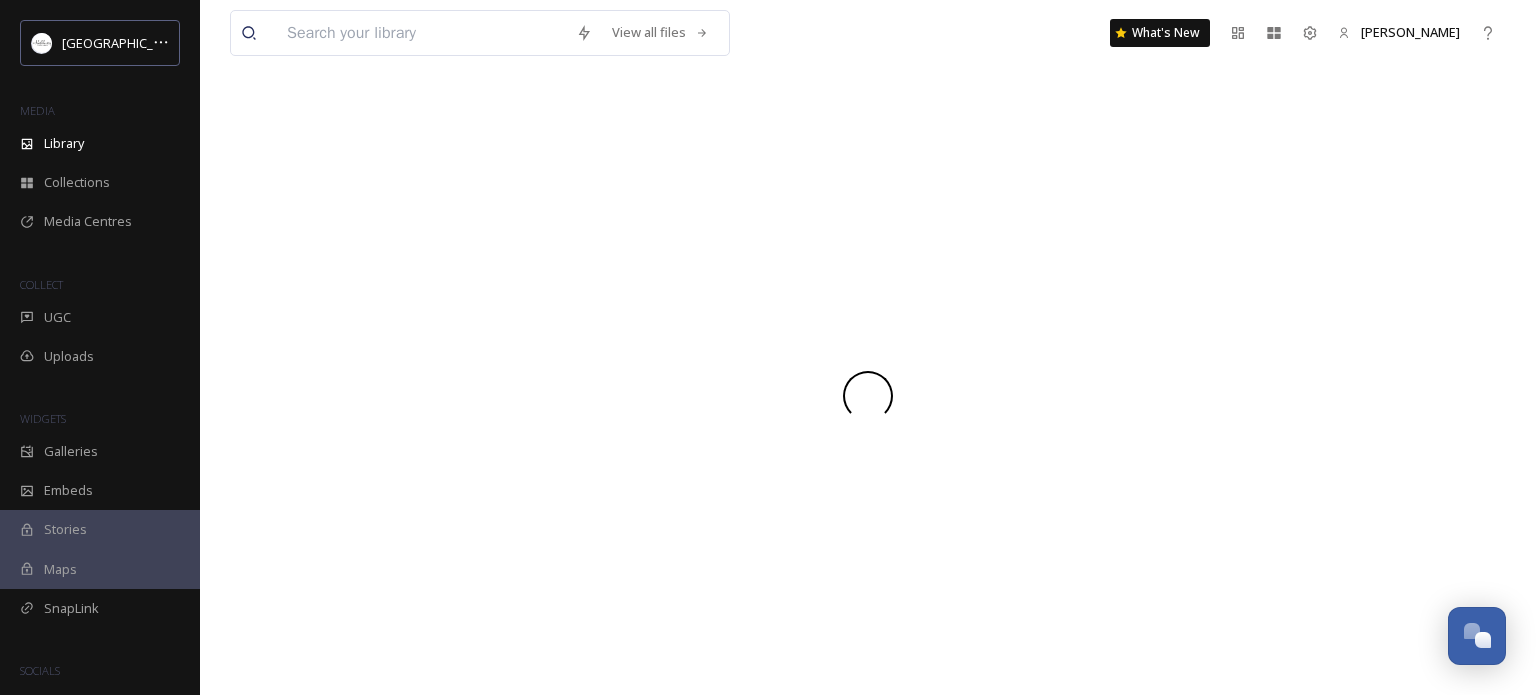 click at bounding box center (868, 395) 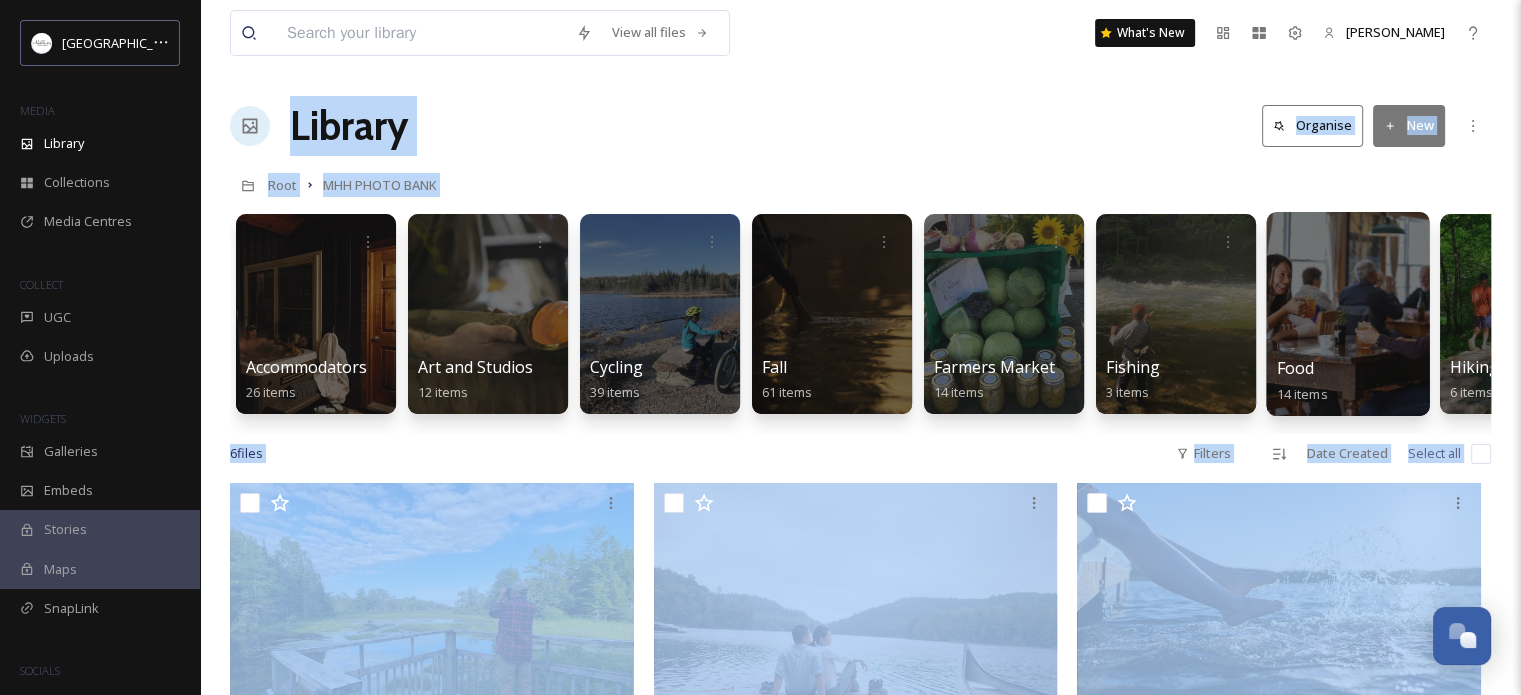 click on "Food 14   items" at bounding box center [1348, 381] 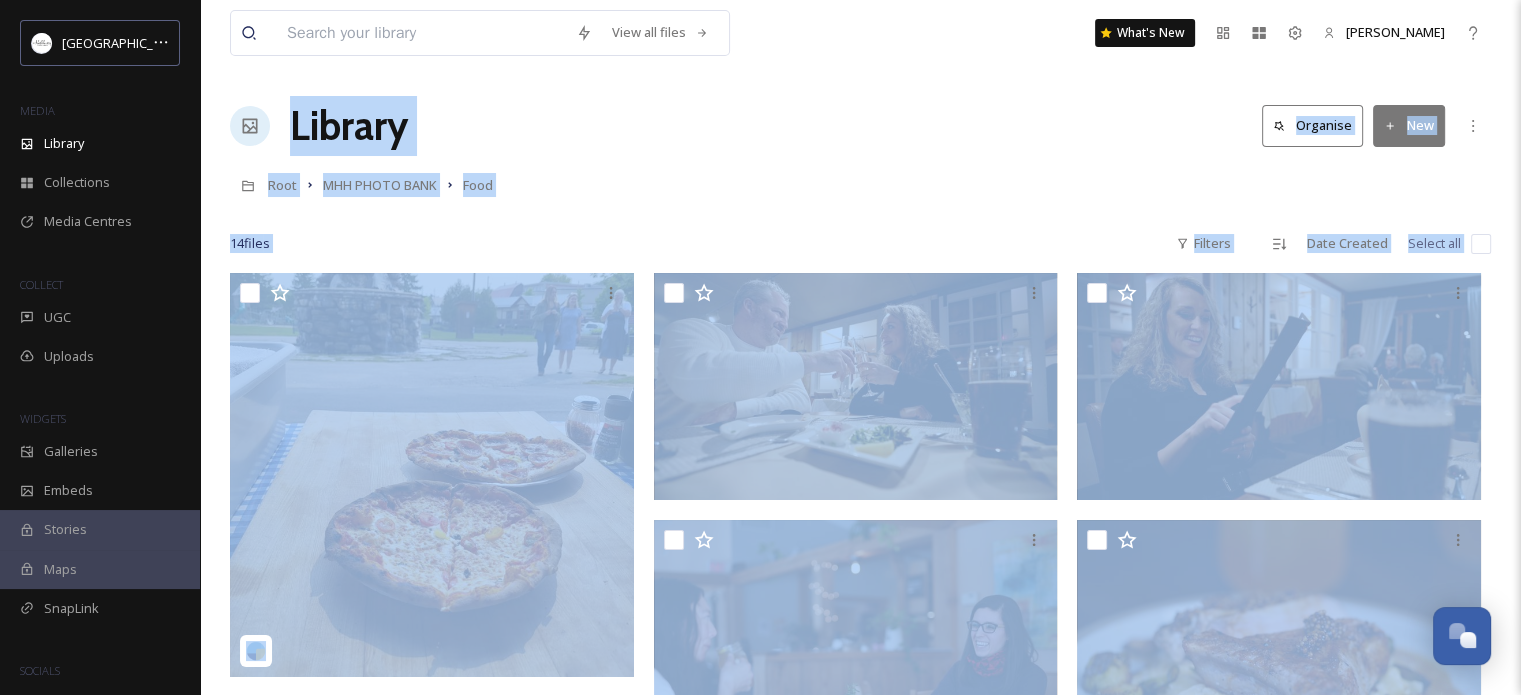 click on "Library Organise New" at bounding box center (860, 126) 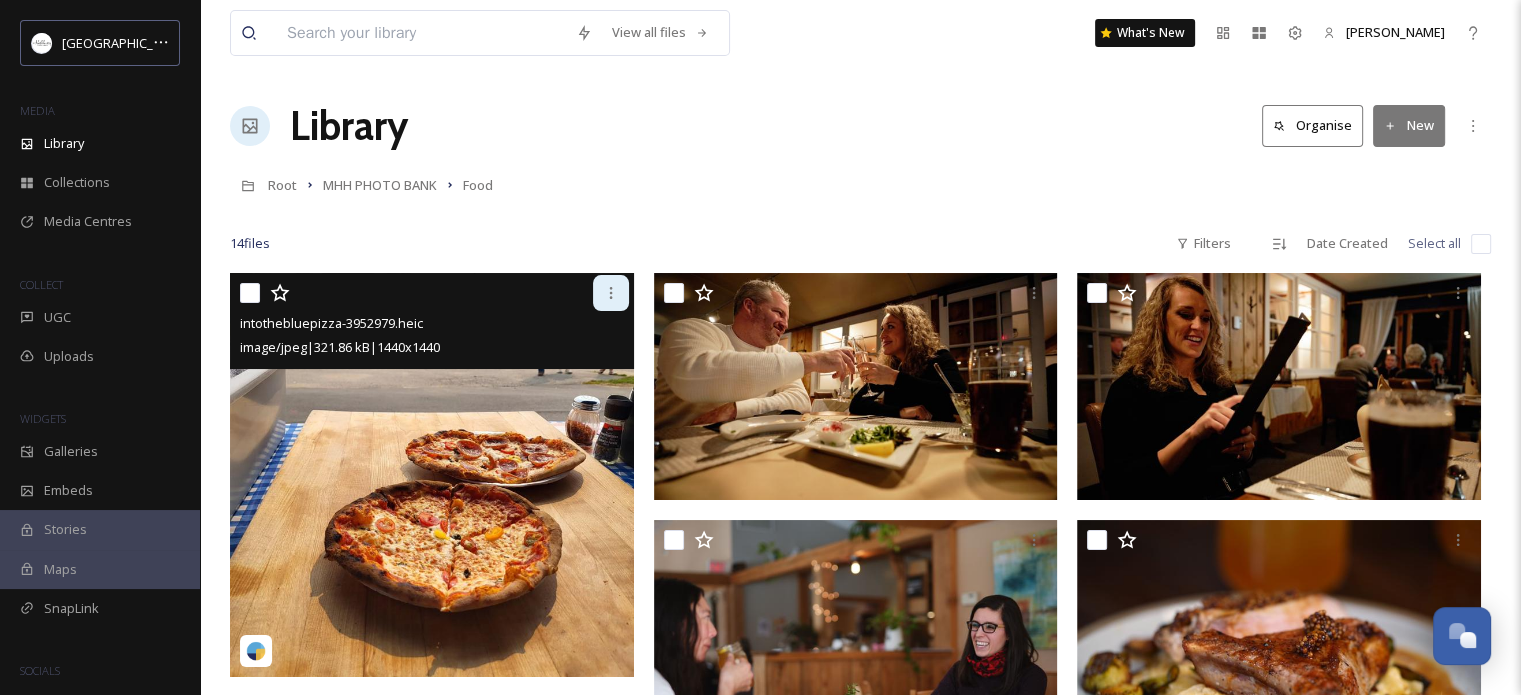 click 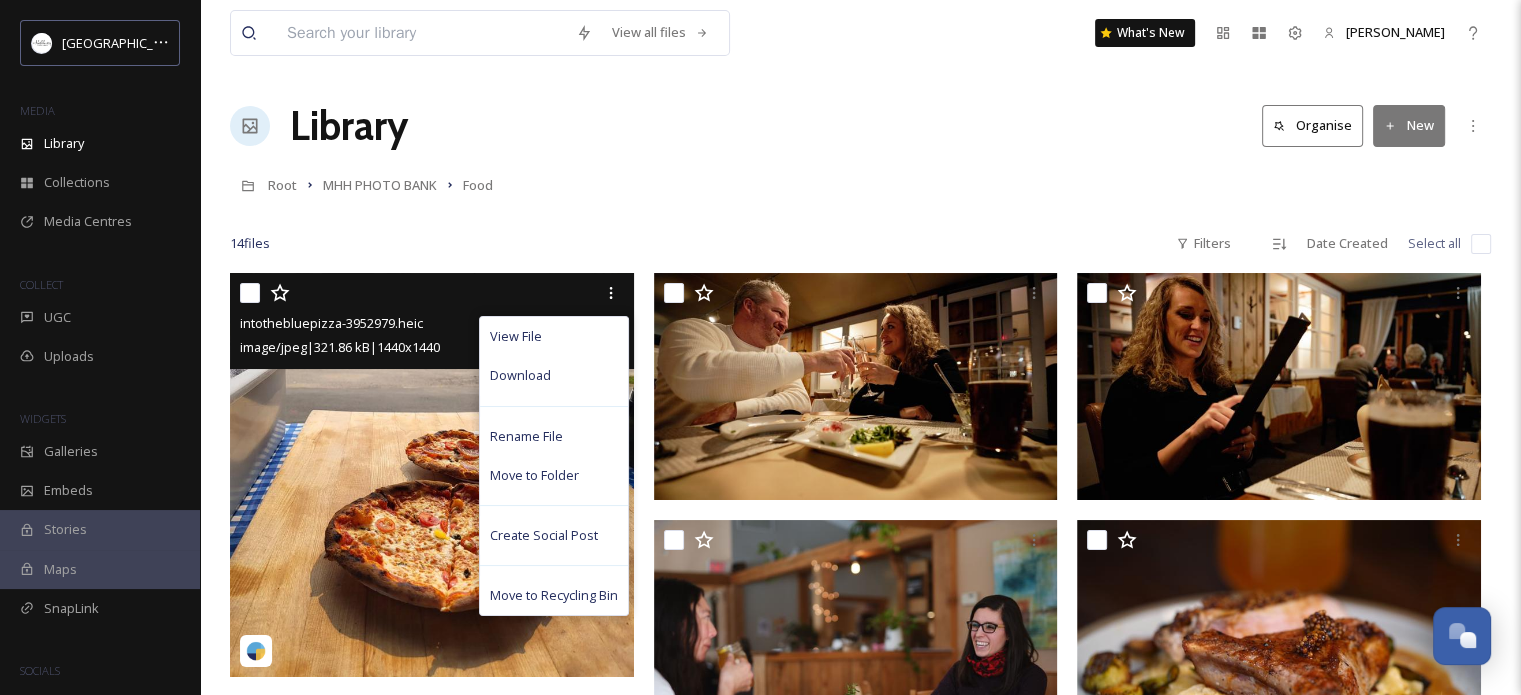 click at bounding box center [432, 475] 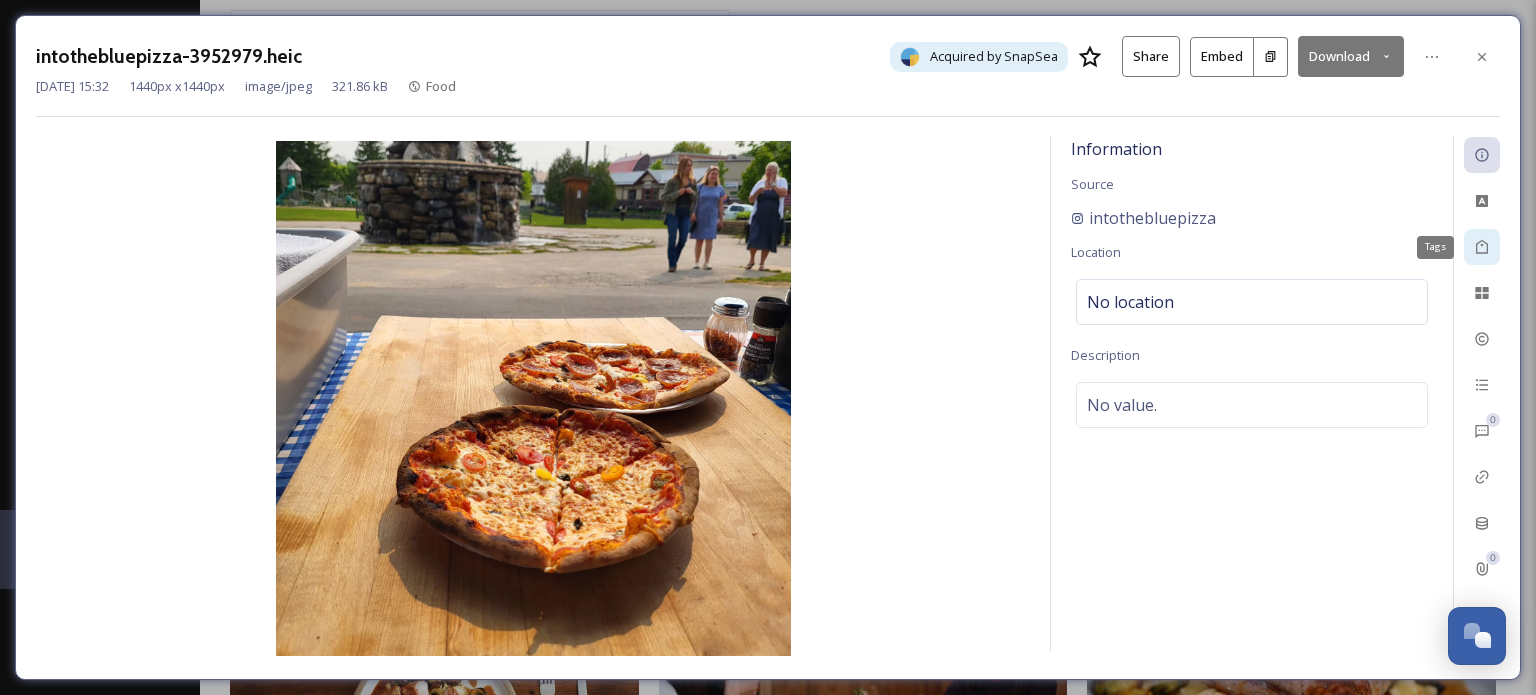 click 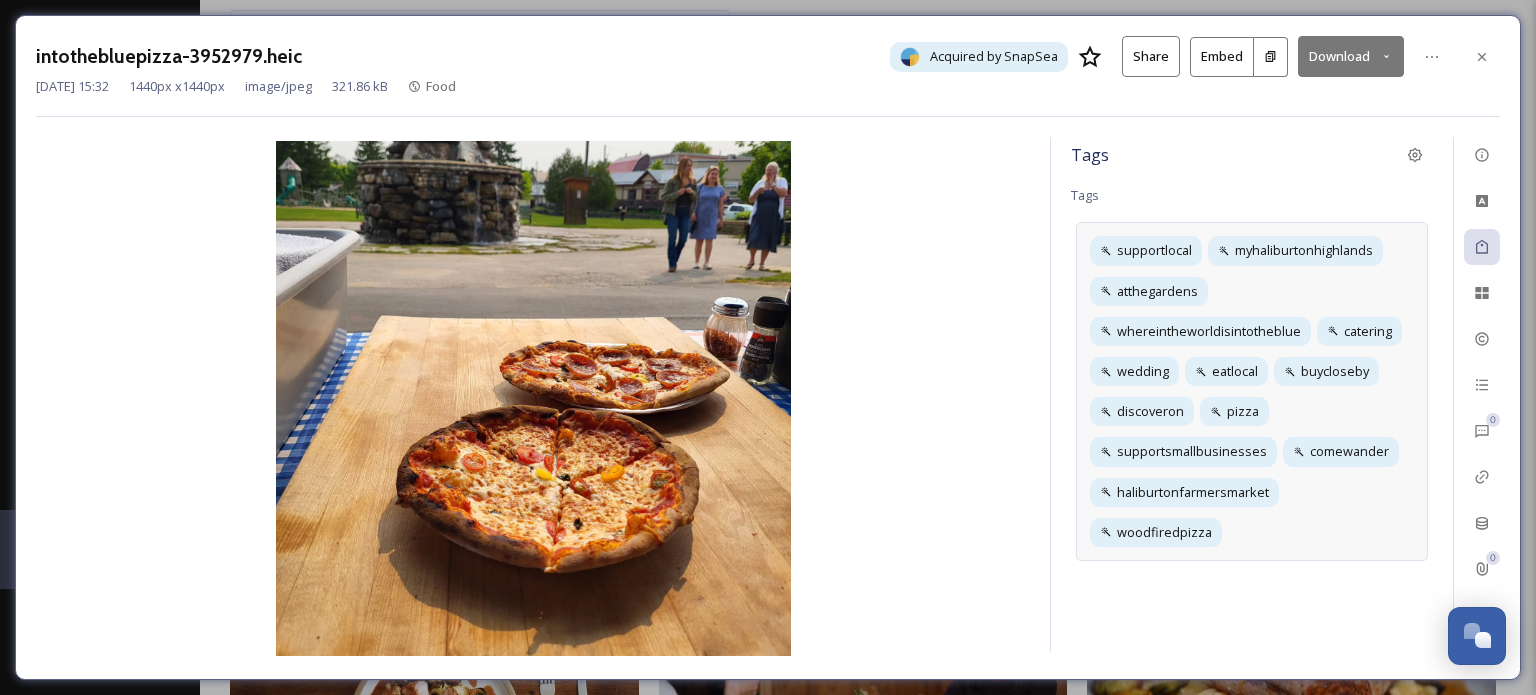 click on "supportlocal myhaliburtonhighlands atthegardens whereintheworldisintotheblue catering wedding eatlocal buycloseby discoveron pizza supportsmallbusinesses comewander haliburtonfarmersmarket woodfiredpizza" at bounding box center (1252, 391) 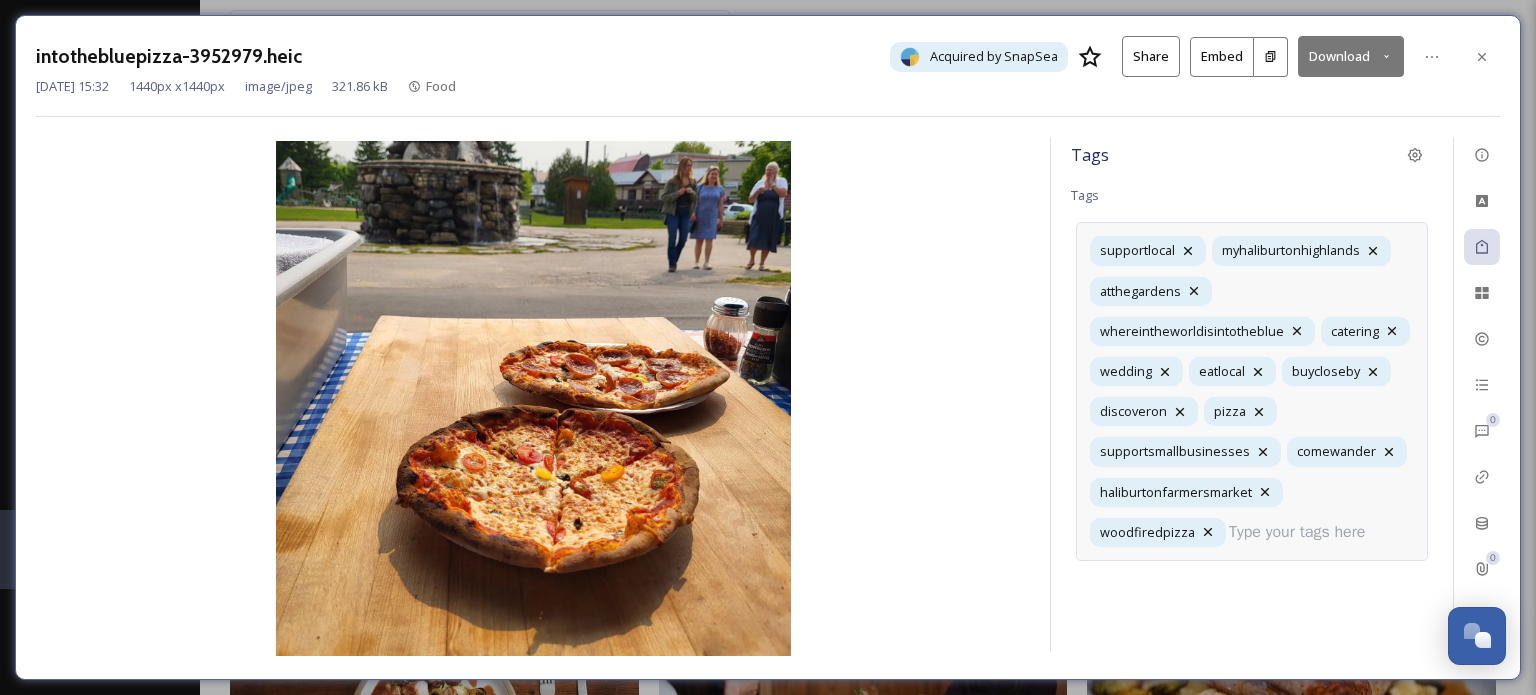 click at bounding box center (1305, 532) 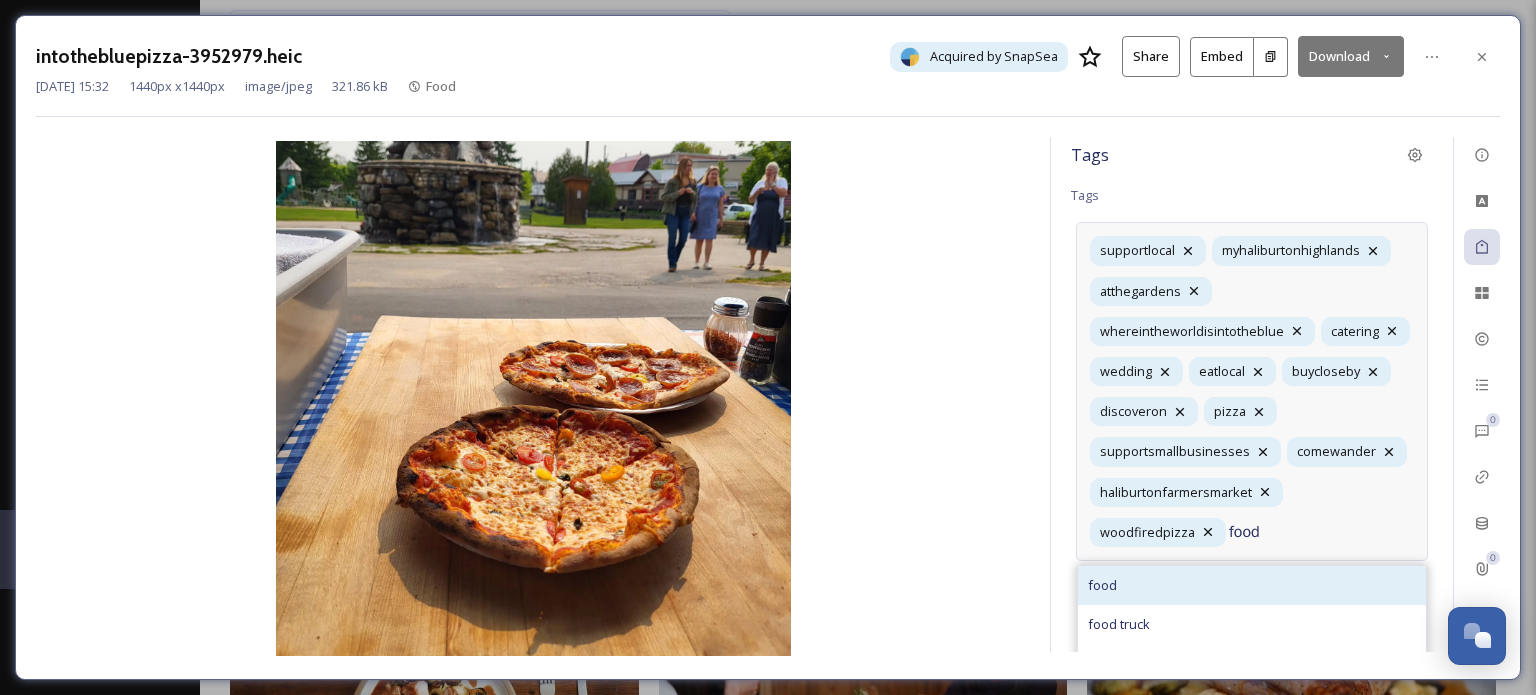 type on "food" 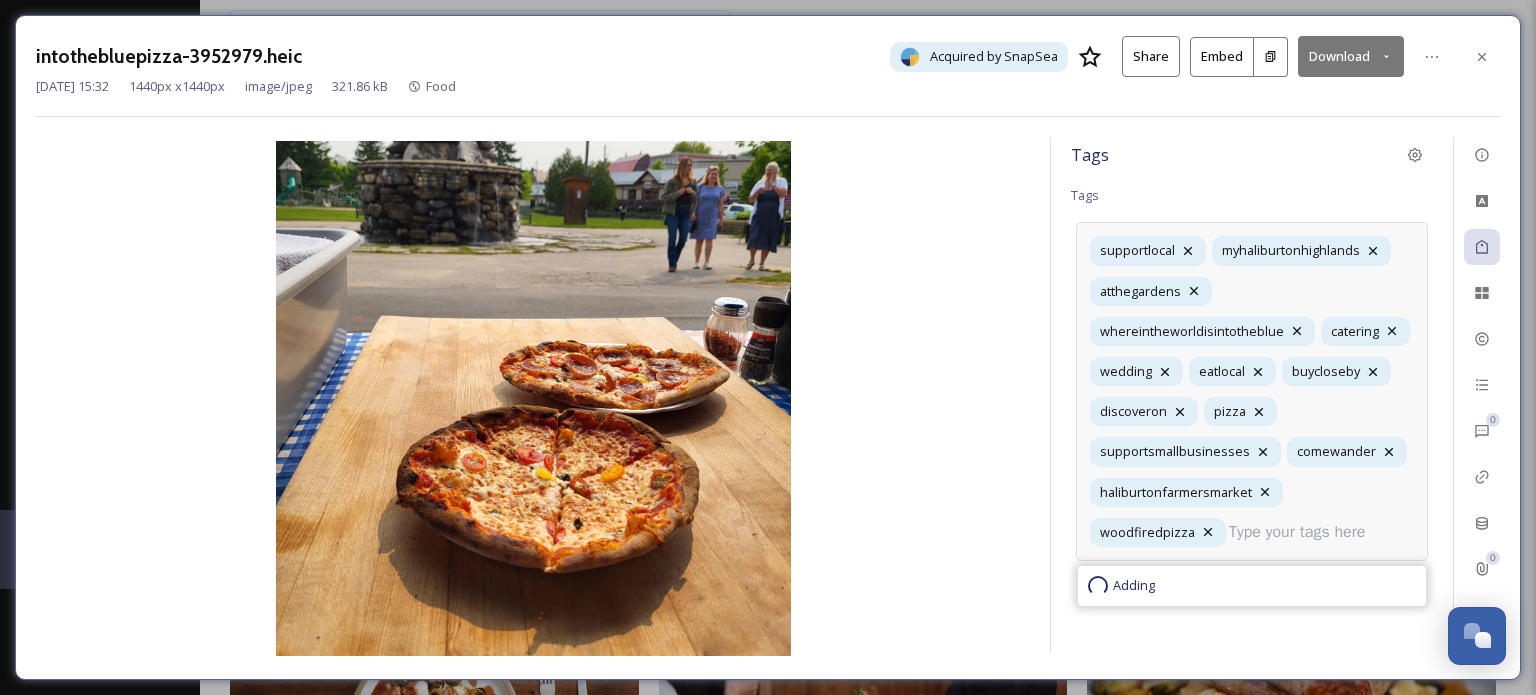 scroll, scrollTop: 0, scrollLeft: 0, axis: both 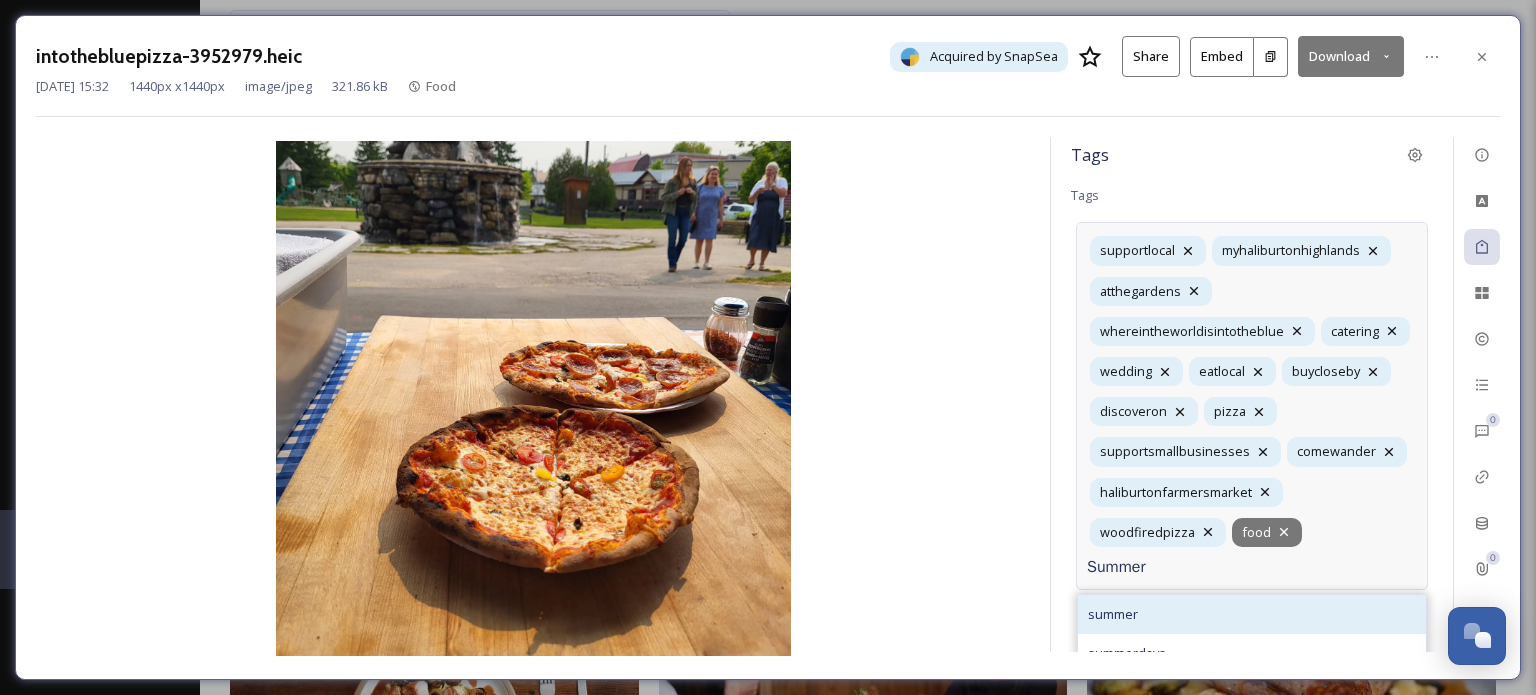 type on "Summer" 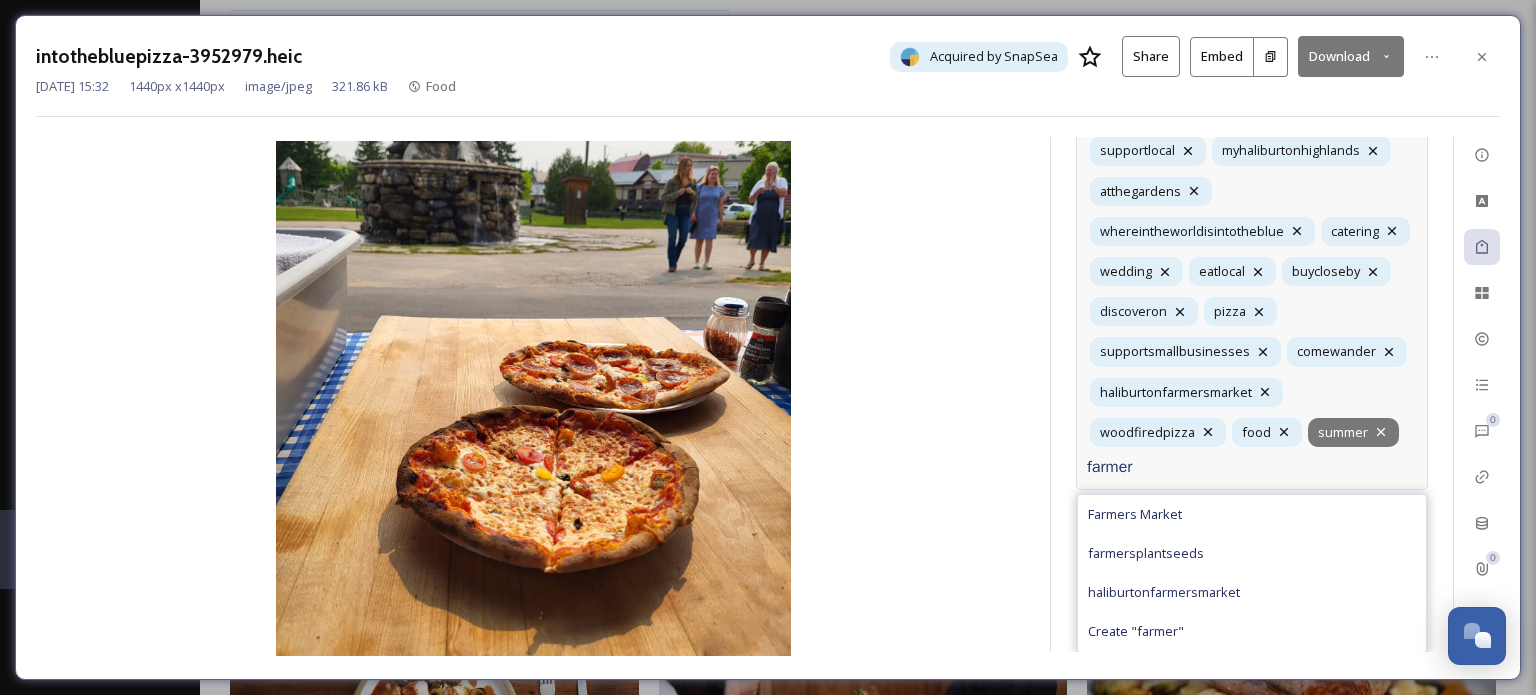 scroll, scrollTop: 140, scrollLeft: 0, axis: vertical 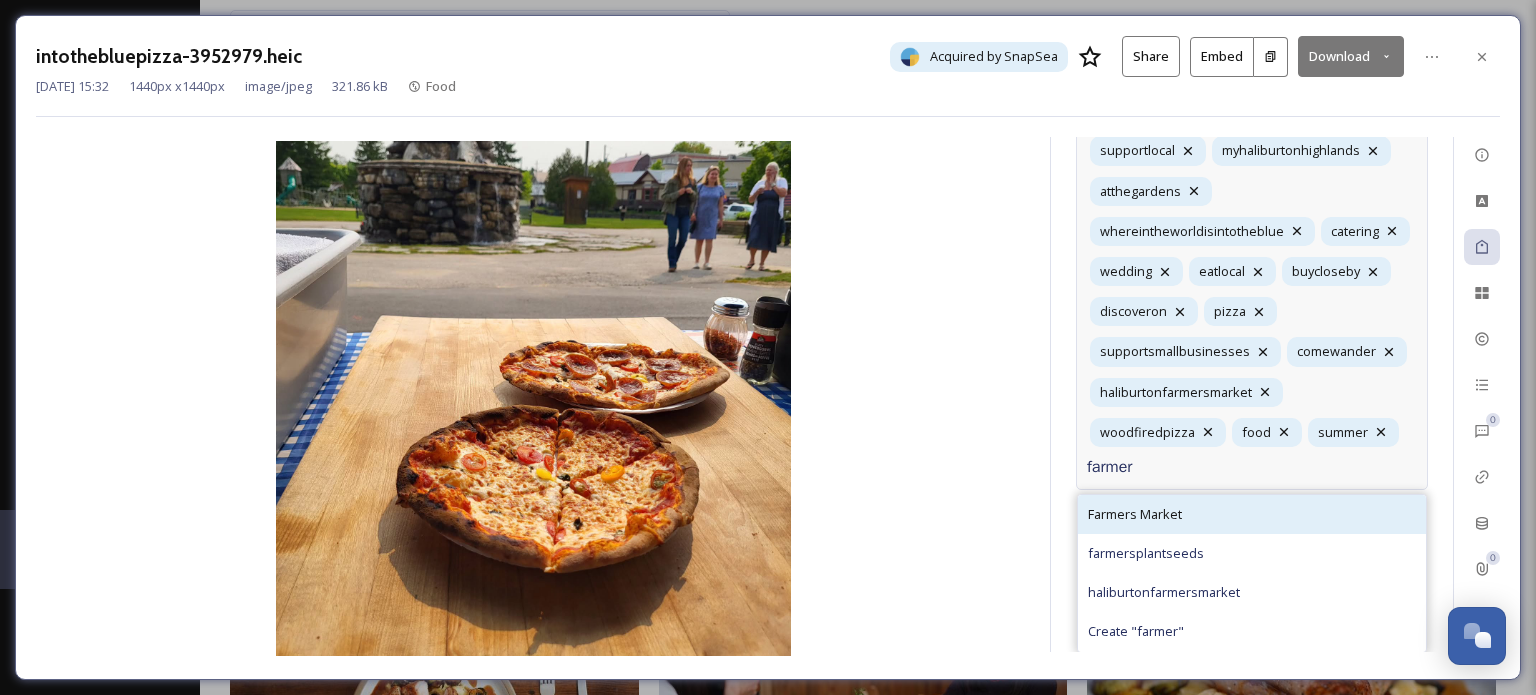 type on "farmer" 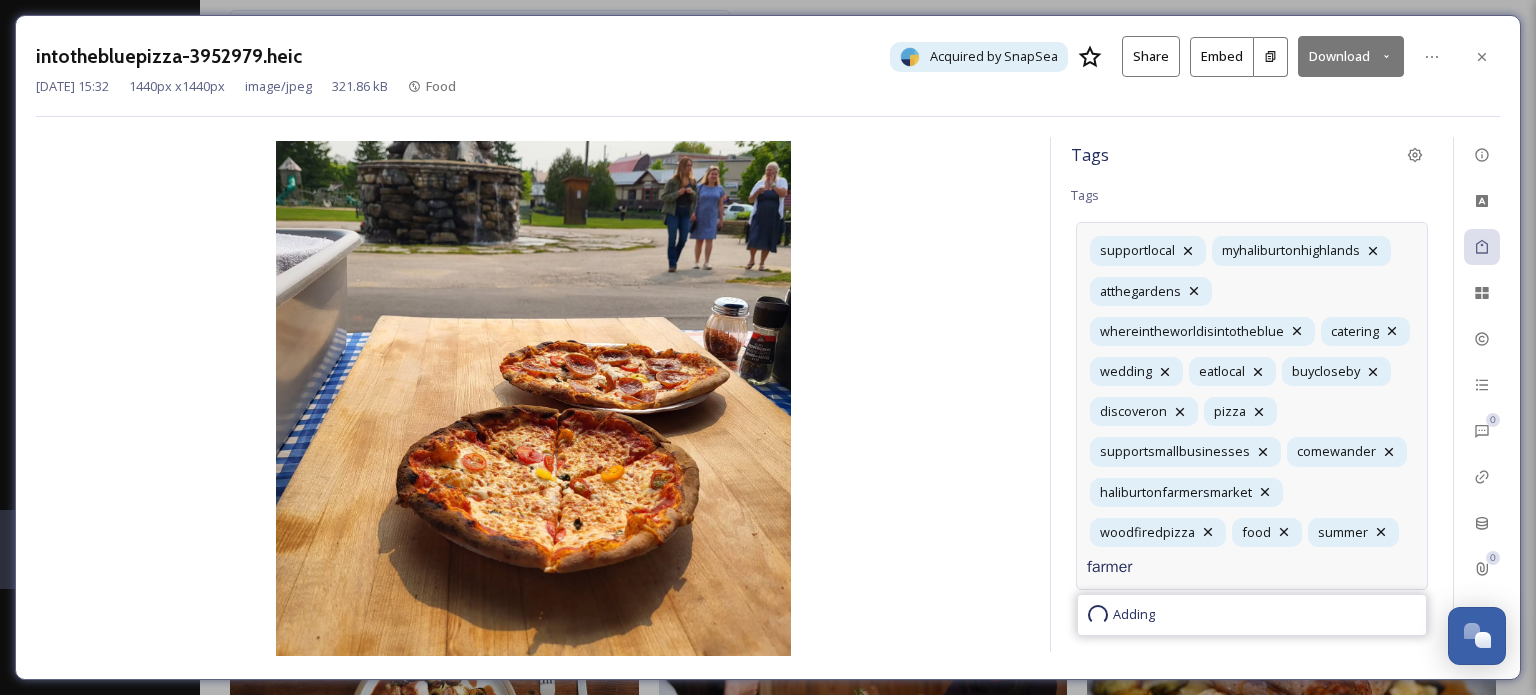 scroll, scrollTop: 23, scrollLeft: 0, axis: vertical 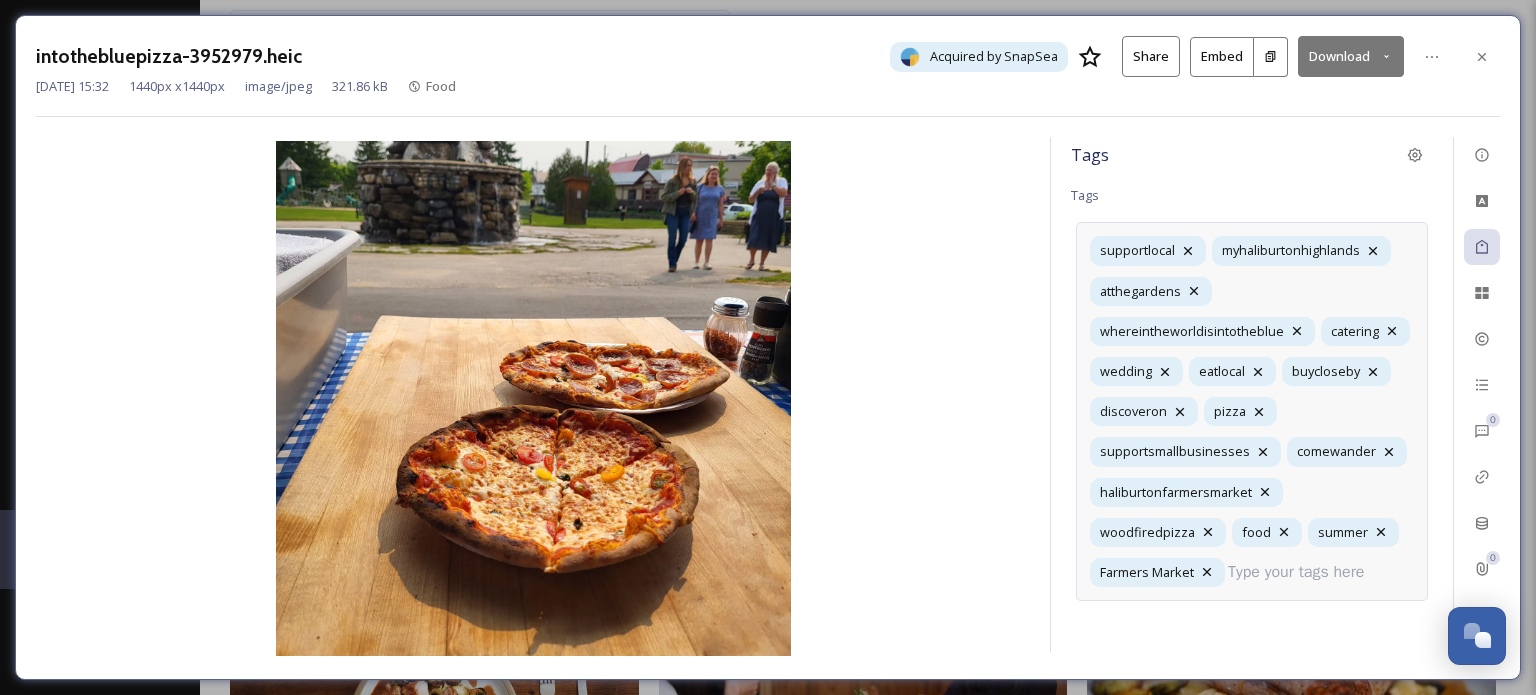 click on "Download" at bounding box center (1351, 56) 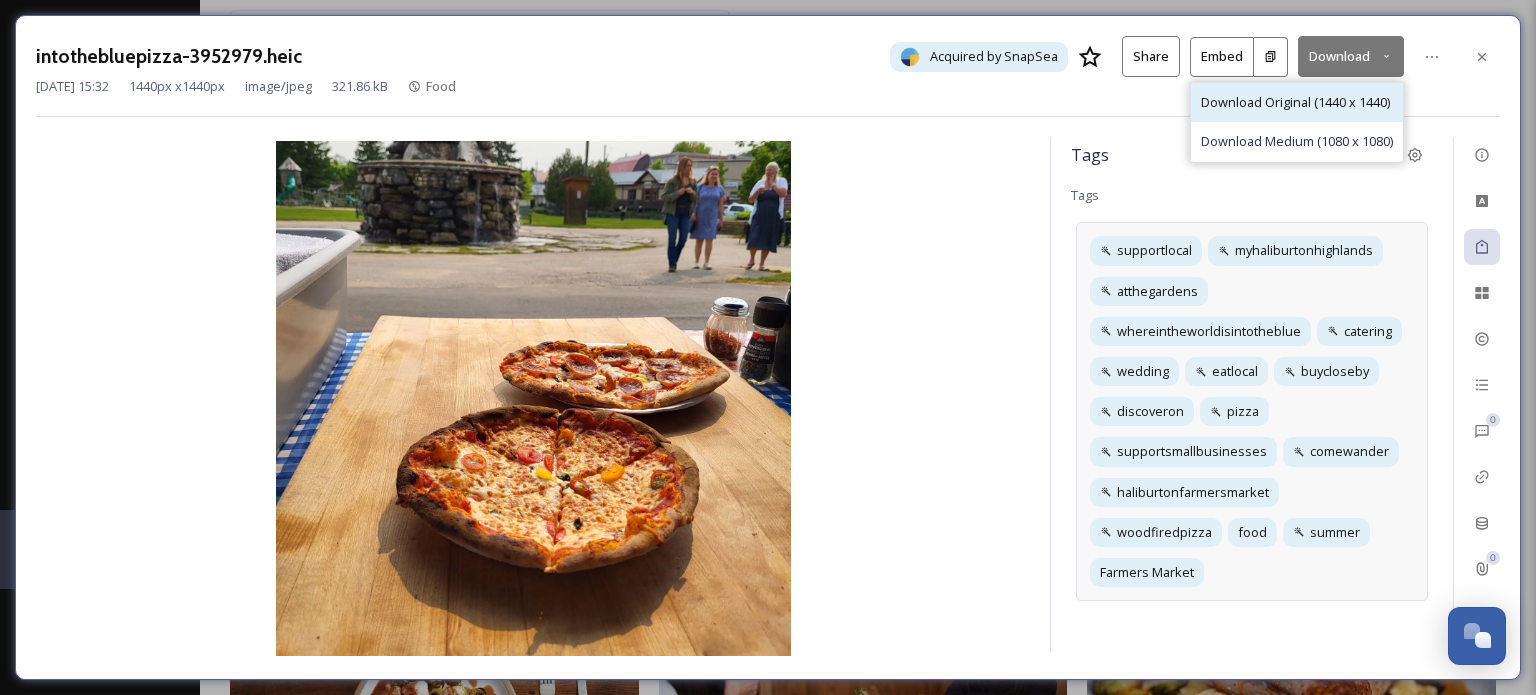 click on "Download Original (1440 x 1440)" at bounding box center (1295, 102) 